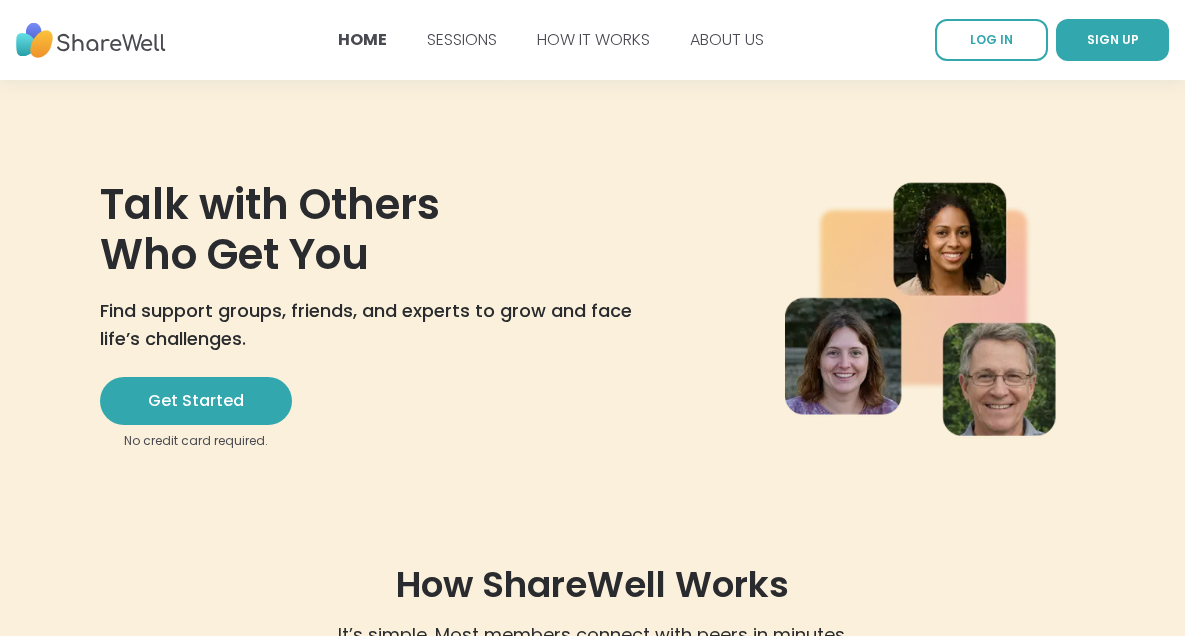 scroll, scrollTop: 0, scrollLeft: 0, axis: both 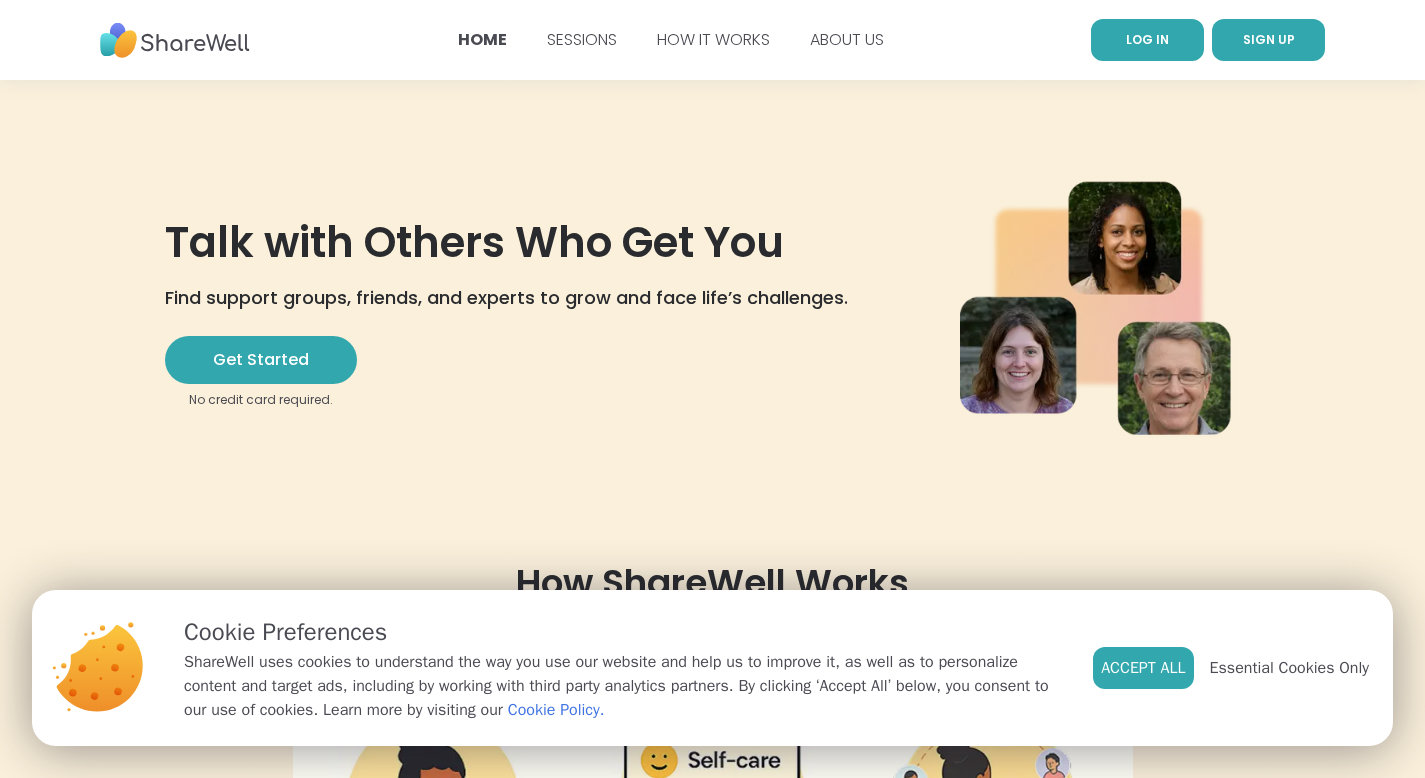 click on "LOG IN" at bounding box center (1147, 40) 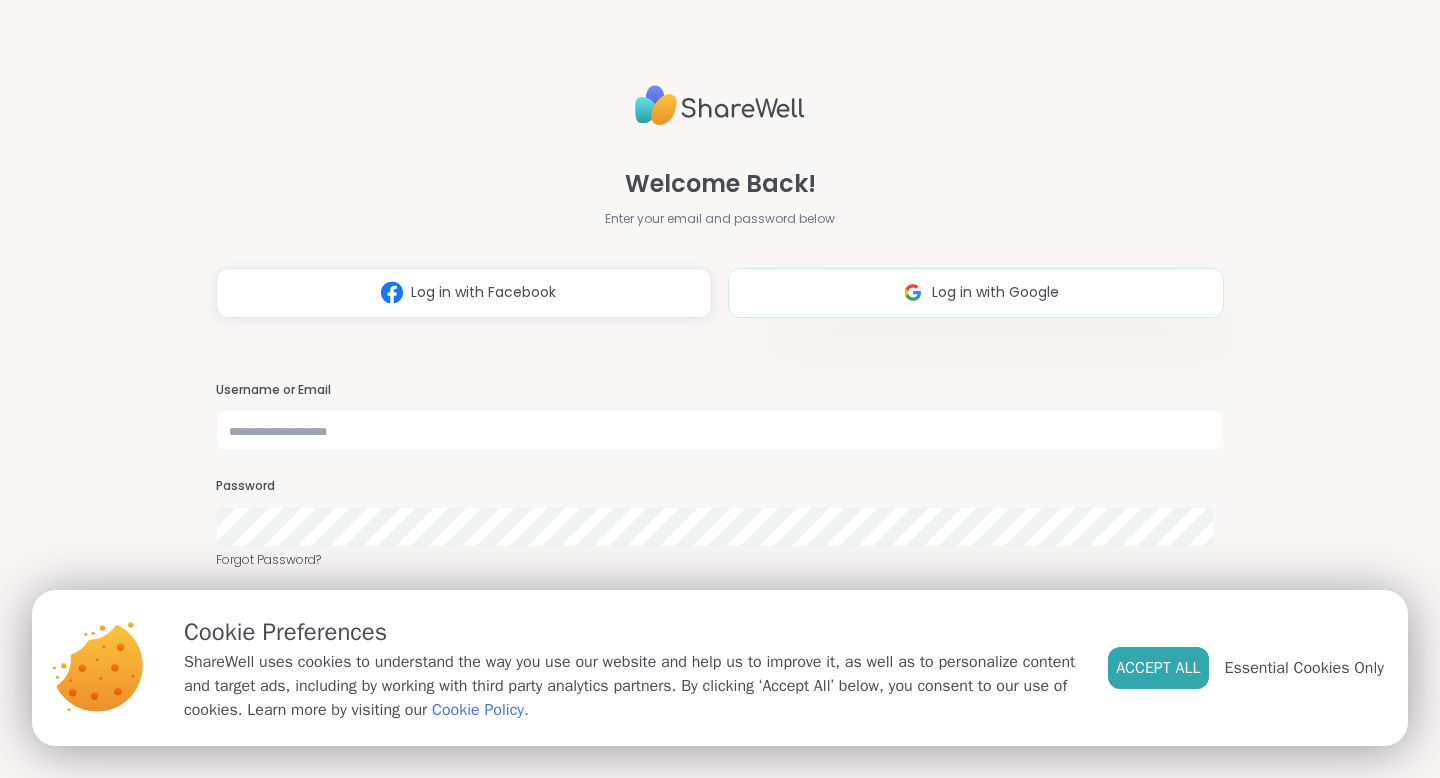click at bounding box center [913, 292] 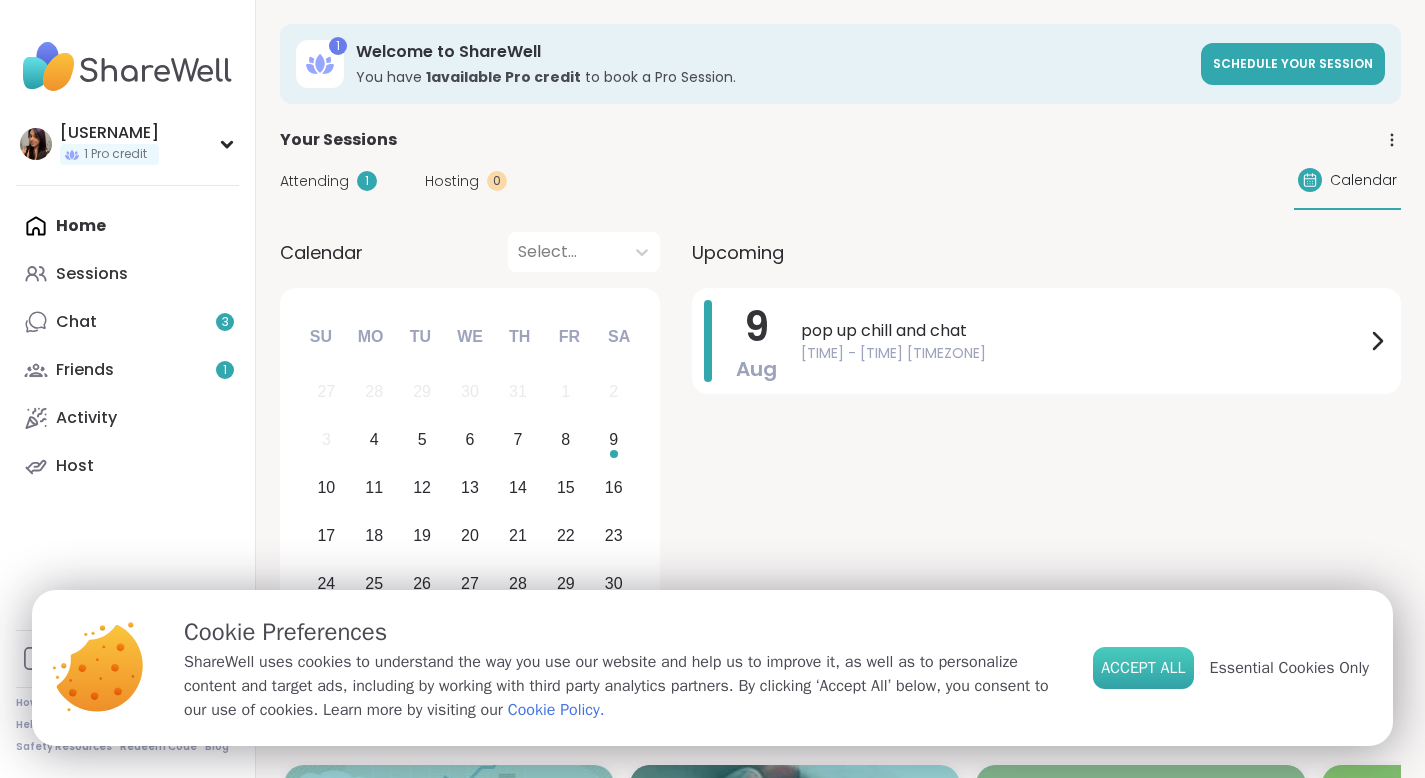 click on "Accept All" at bounding box center [1143, 668] 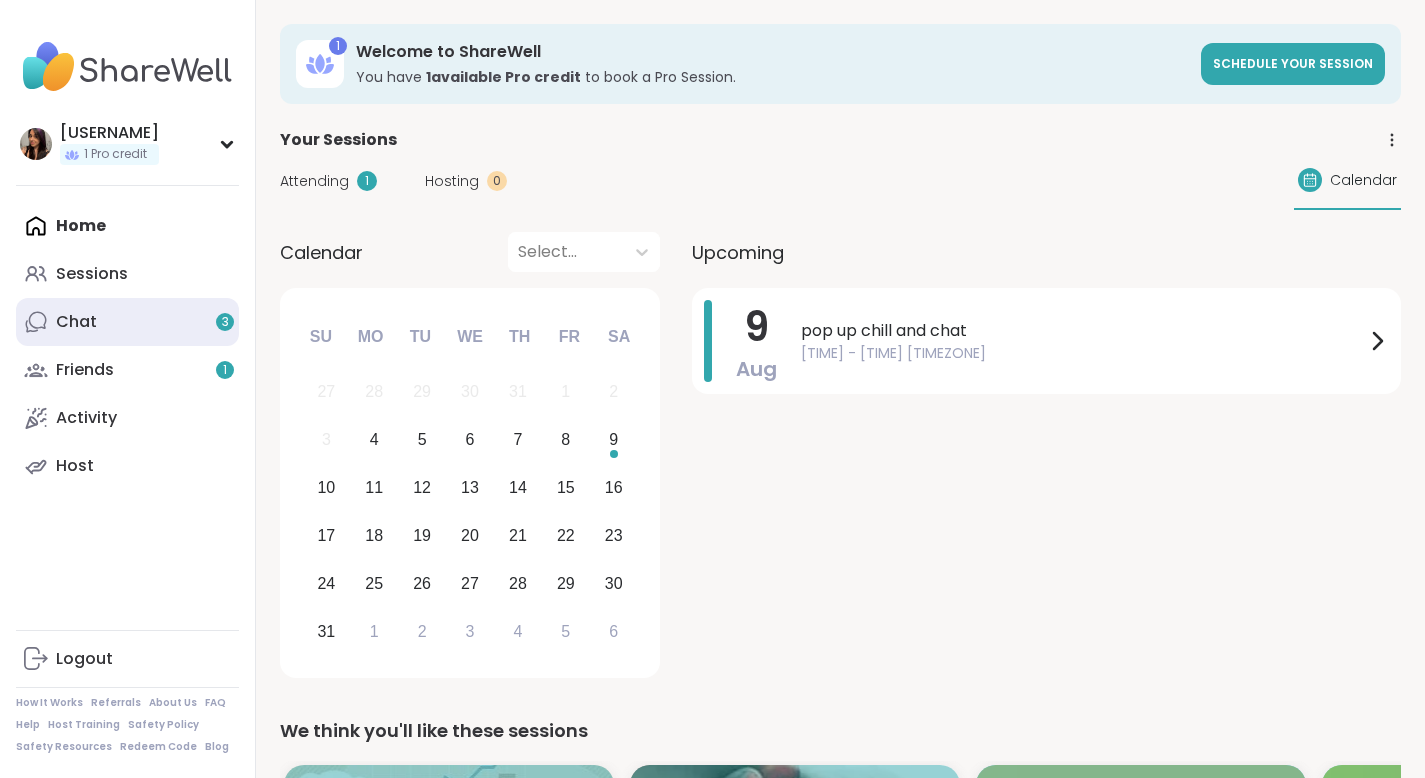 click on "Chat [NUMBER]" at bounding box center [127, 322] 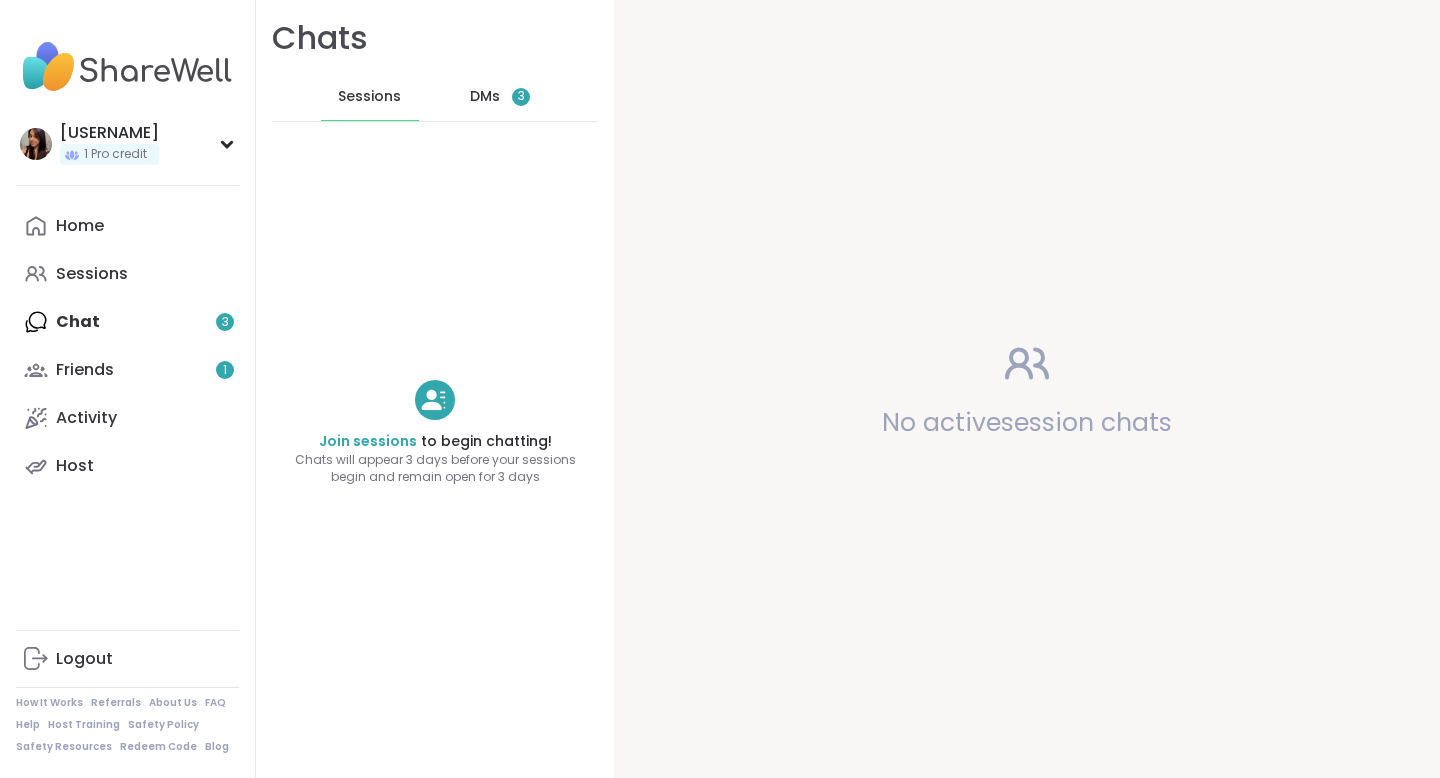 scroll, scrollTop: 0, scrollLeft: 0, axis: both 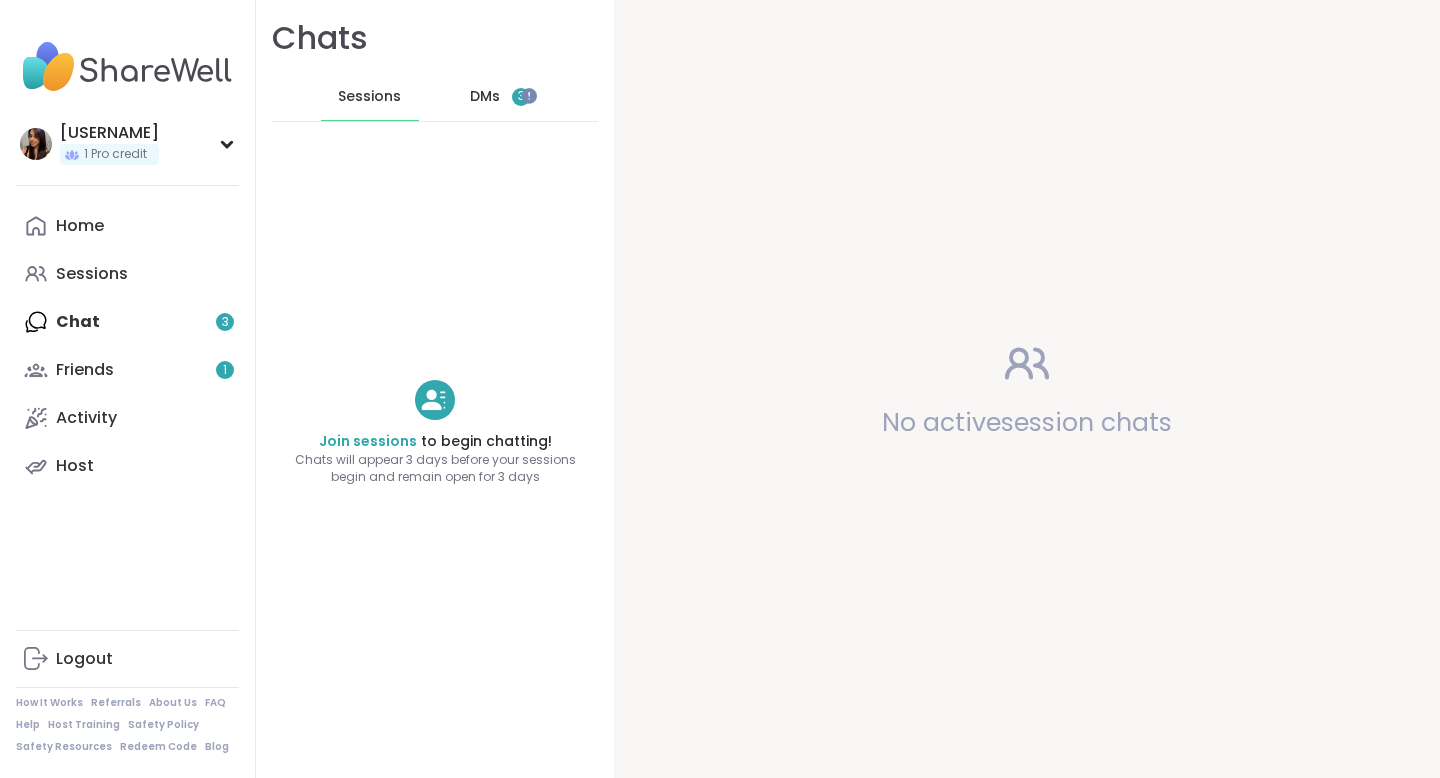 click on "DMs" at bounding box center (485, 97) 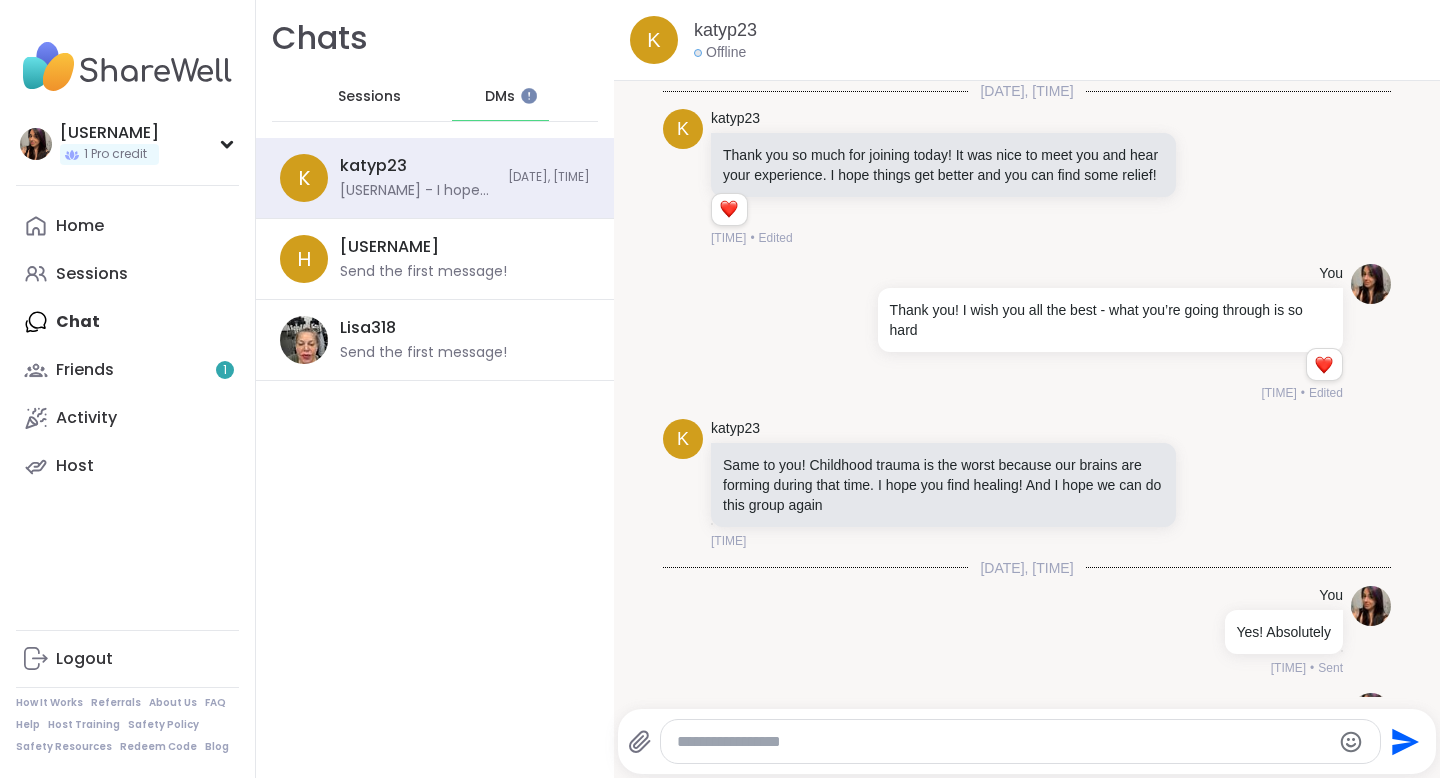 scroll, scrollTop: 582, scrollLeft: 0, axis: vertical 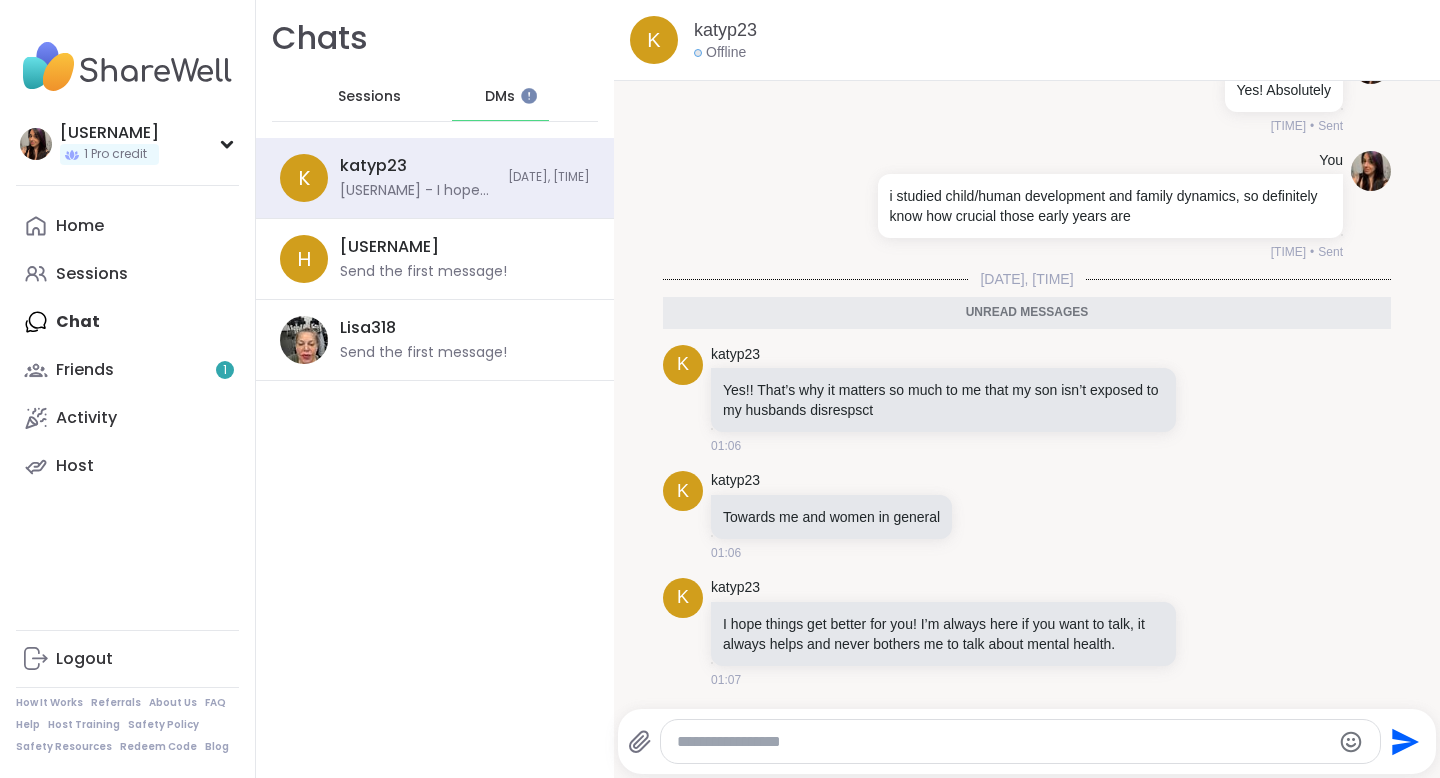 click at bounding box center (1003, 742) 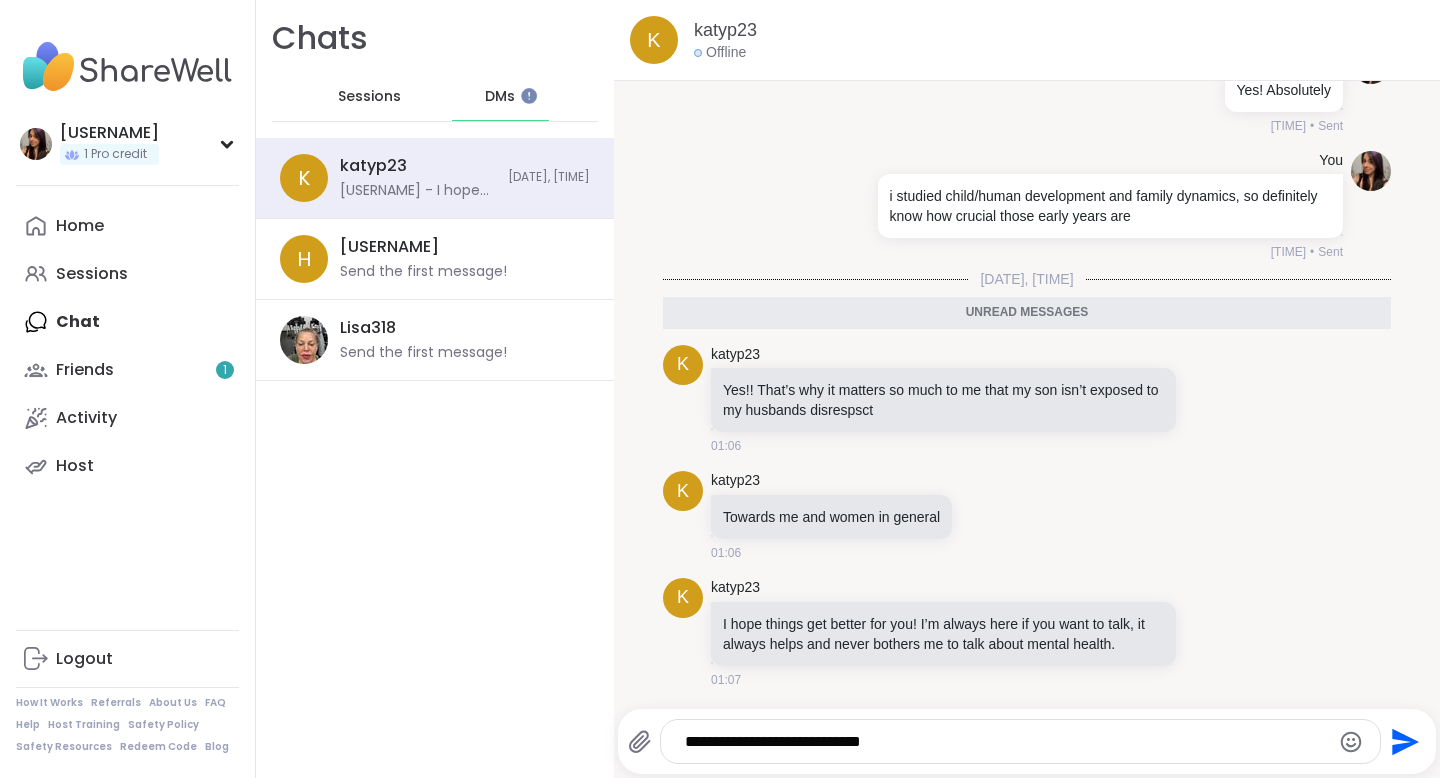 type on "**********" 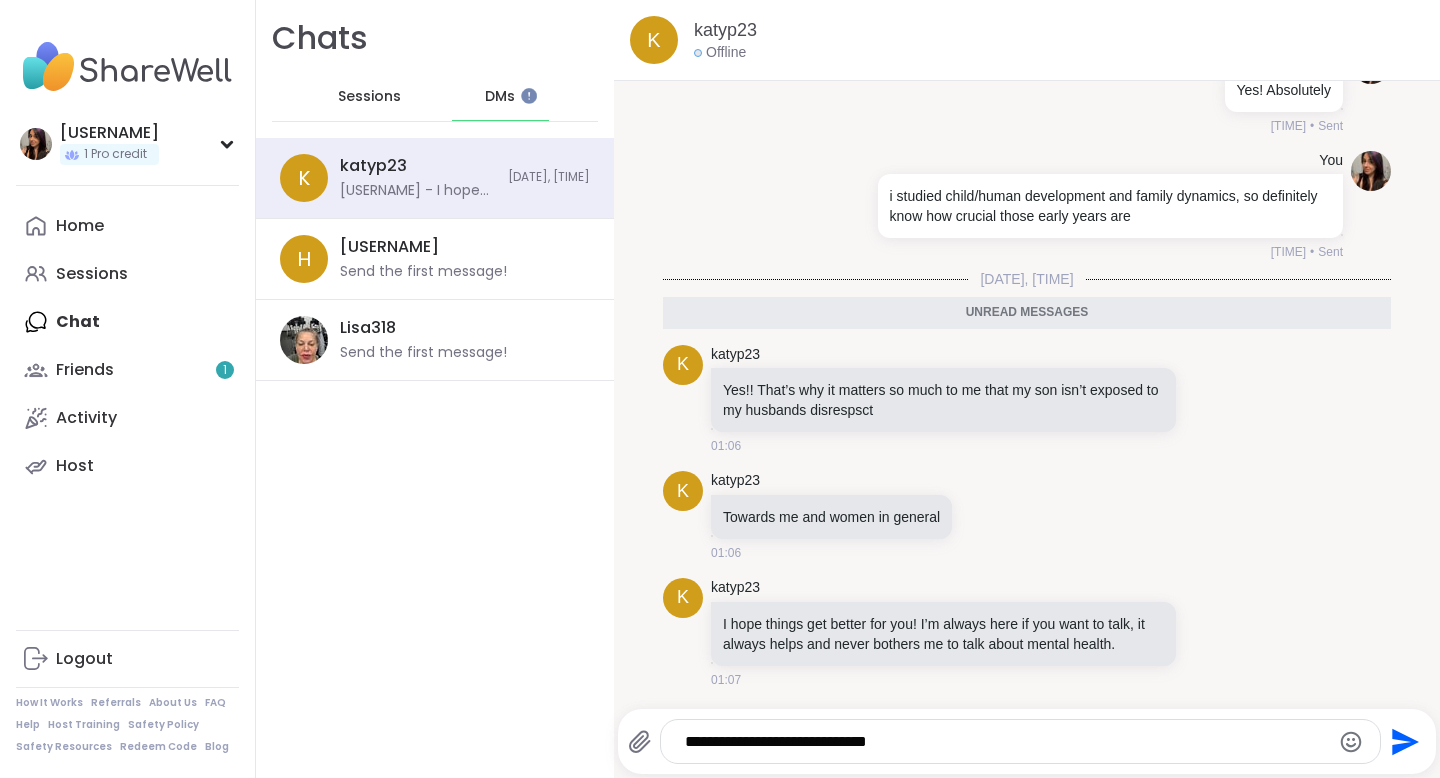 type 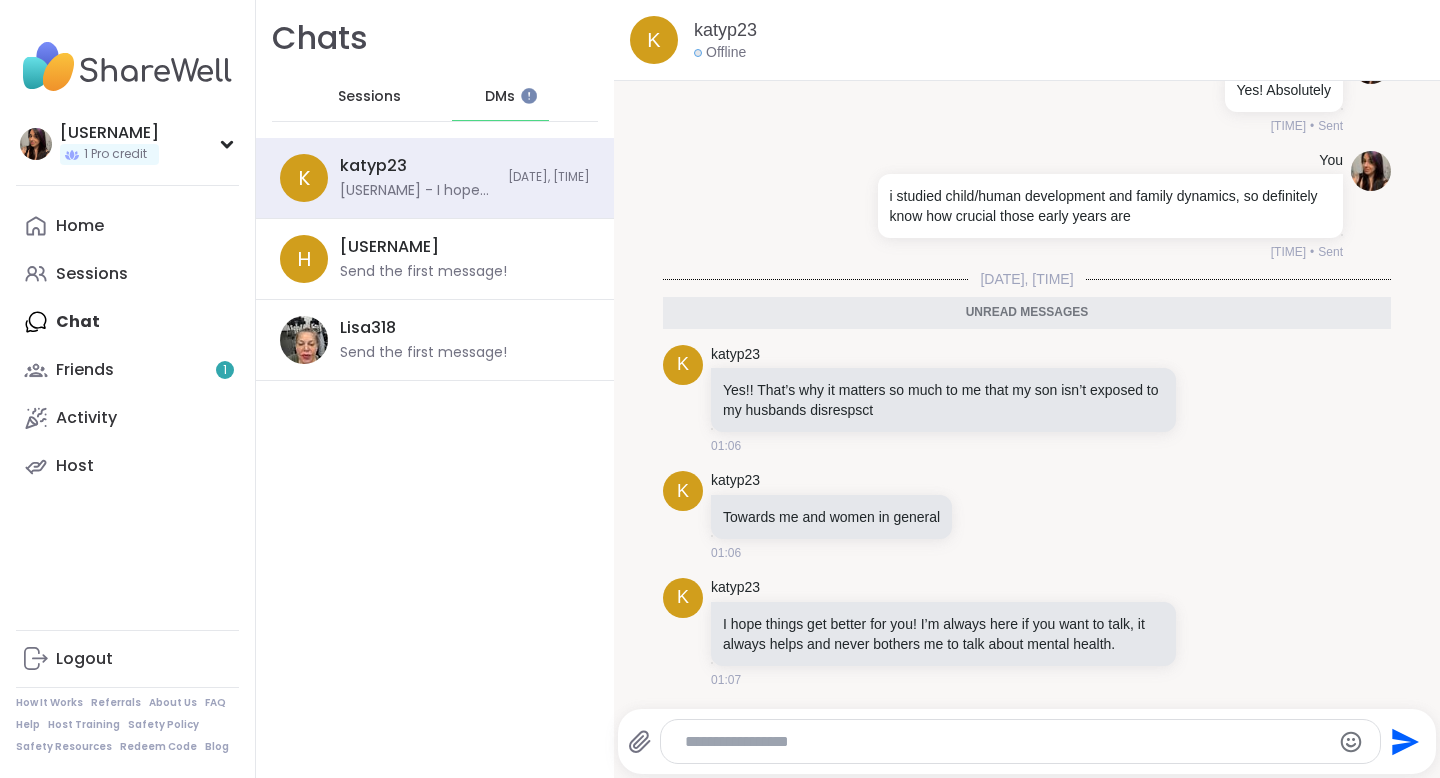 scroll, scrollTop: 661, scrollLeft: 0, axis: vertical 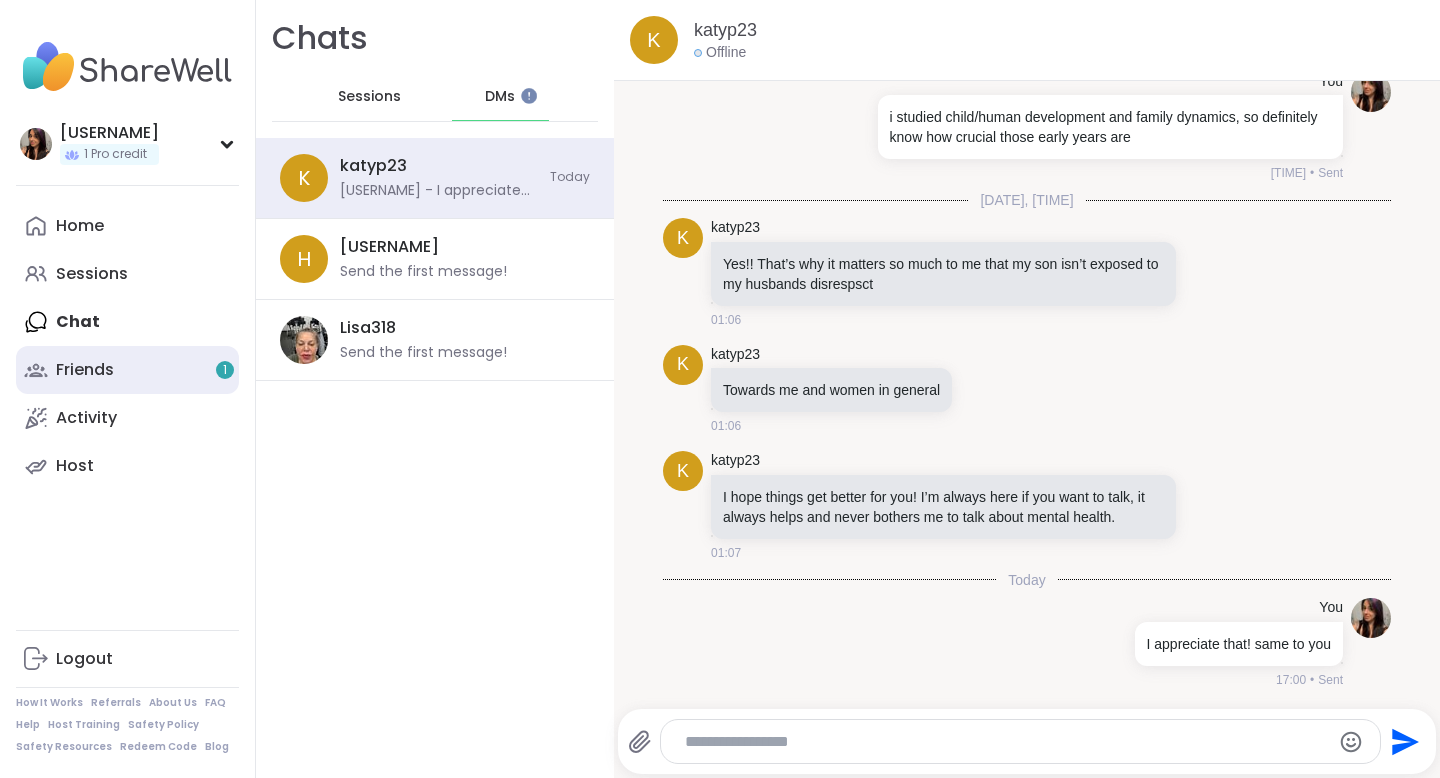 click on "Friends 1" at bounding box center (85, 370) 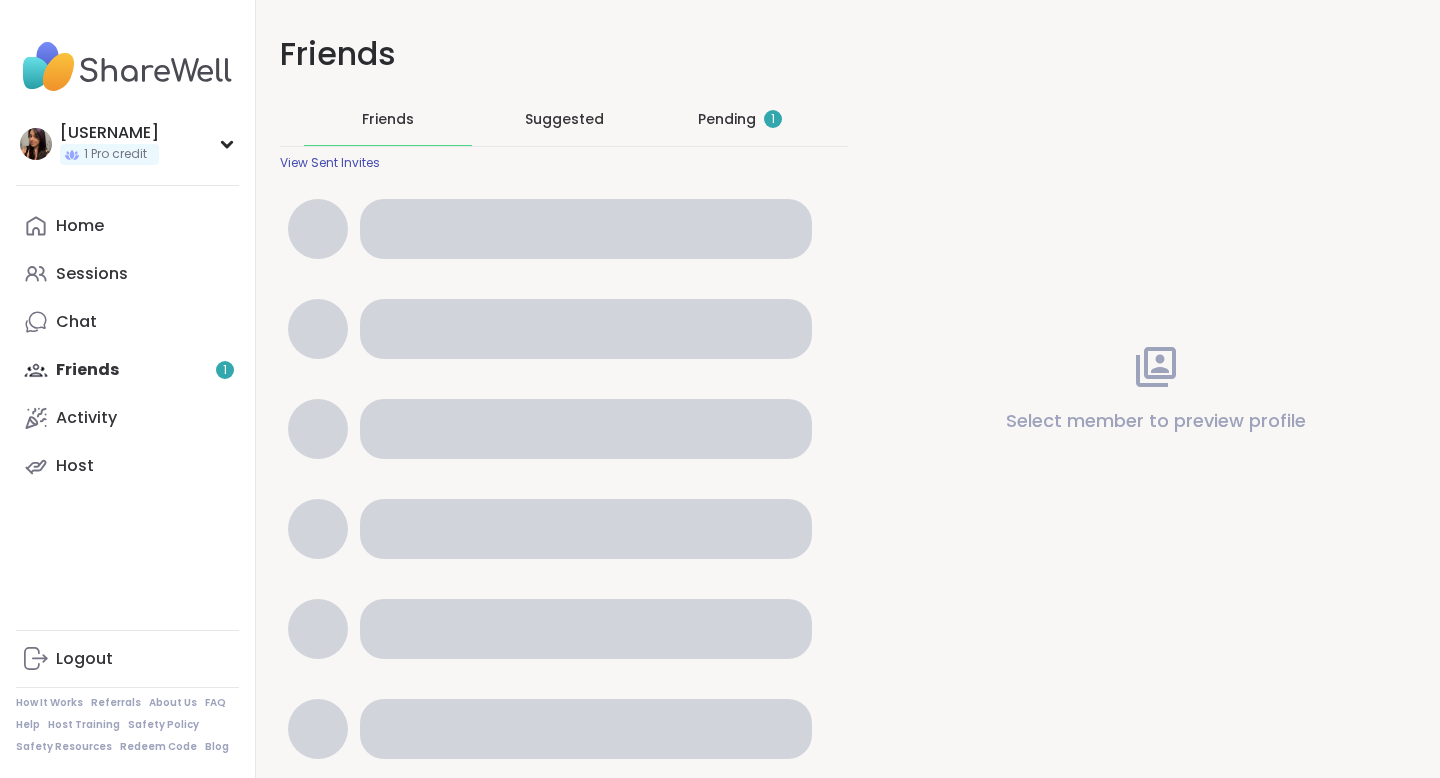 scroll, scrollTop: 0, scrollLeft: 0, axis: both 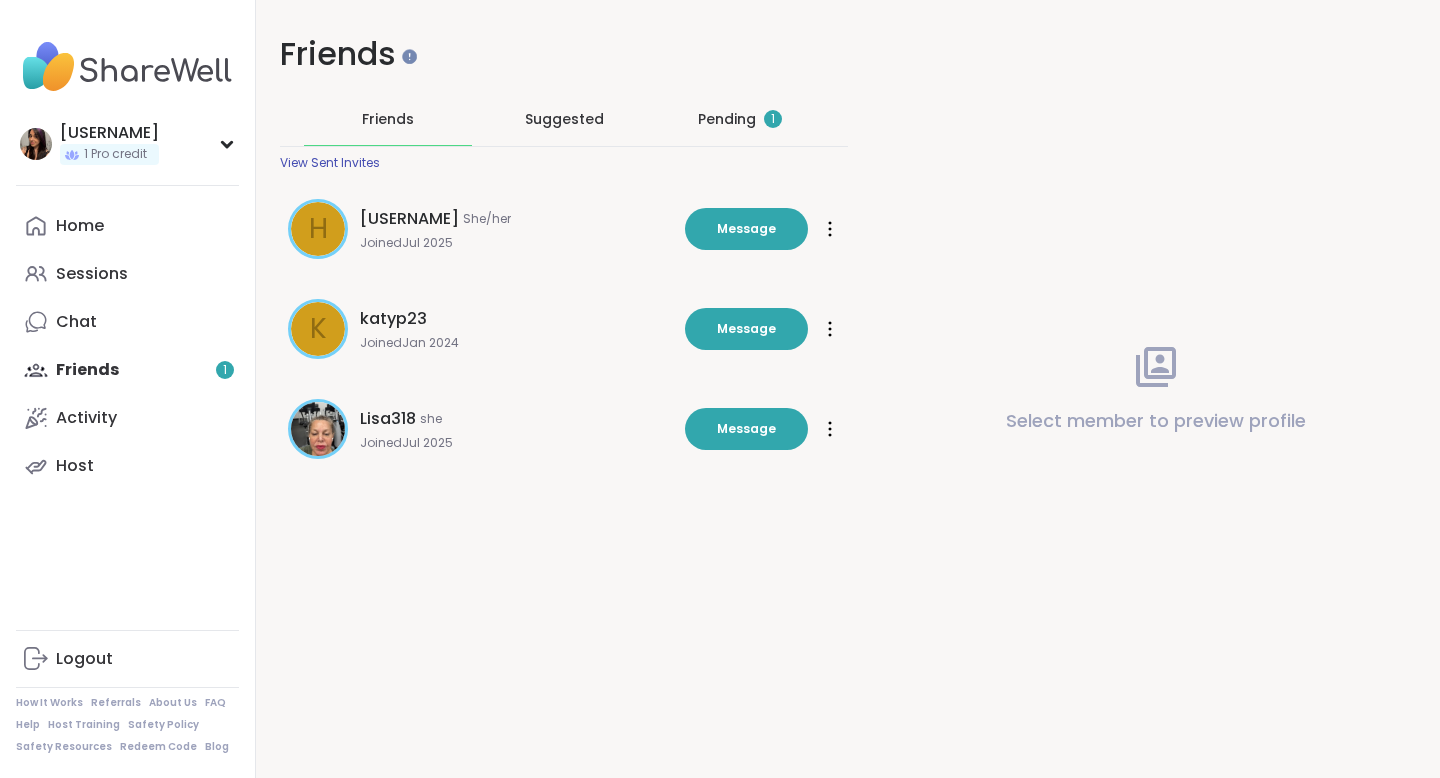 click on "Pending   1" at bounding box center (740, 119) 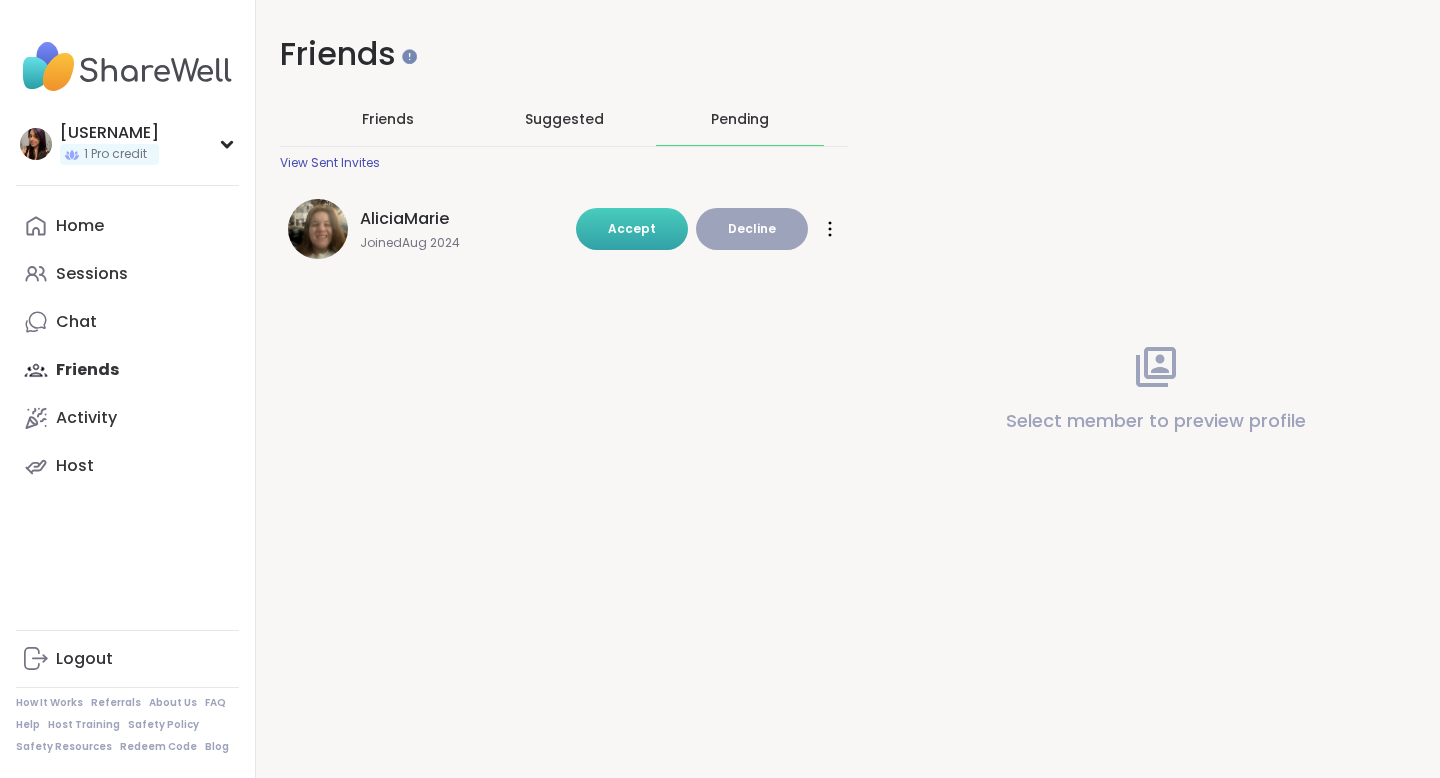 click on "Accept" at bounding box center [632, 228] 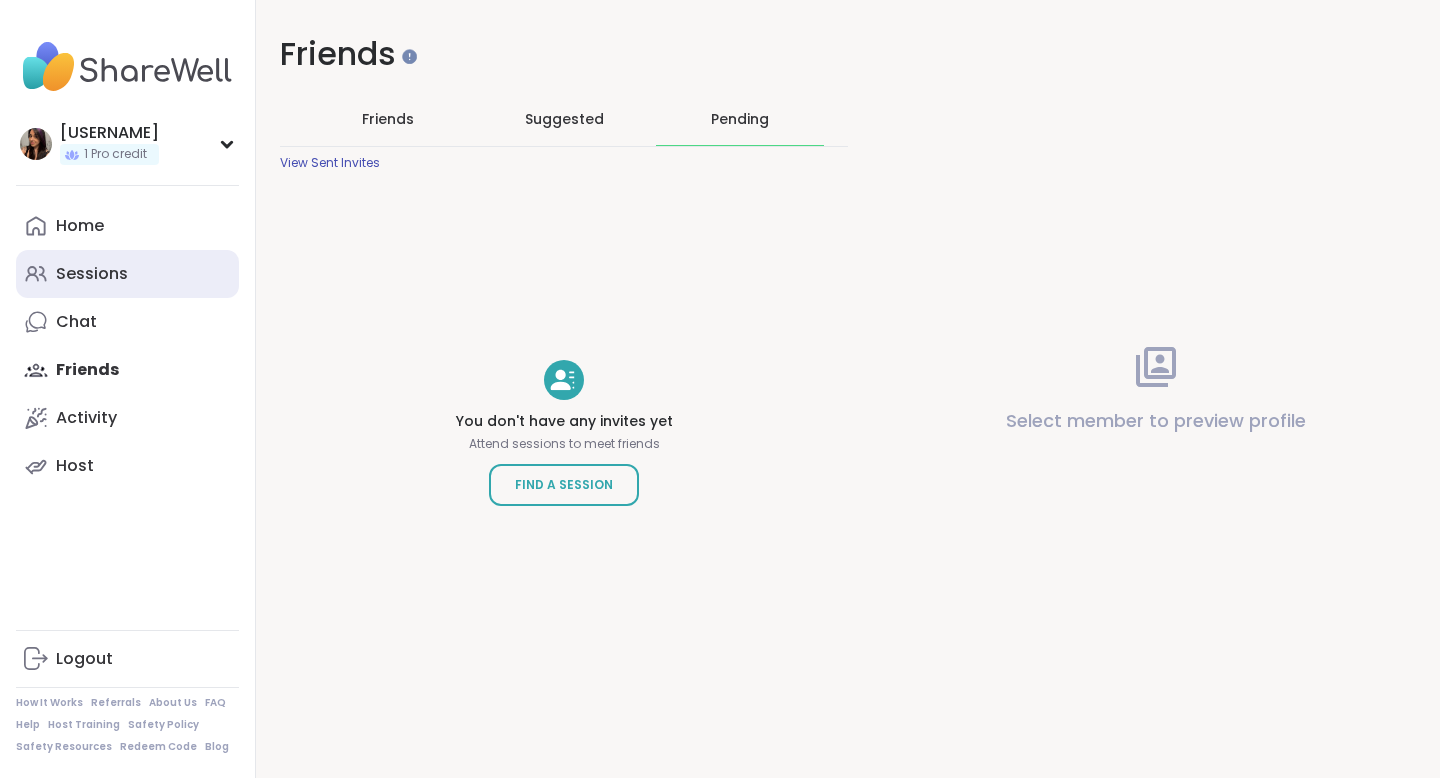 click on "Sessions" at bounding box center [92, 274] 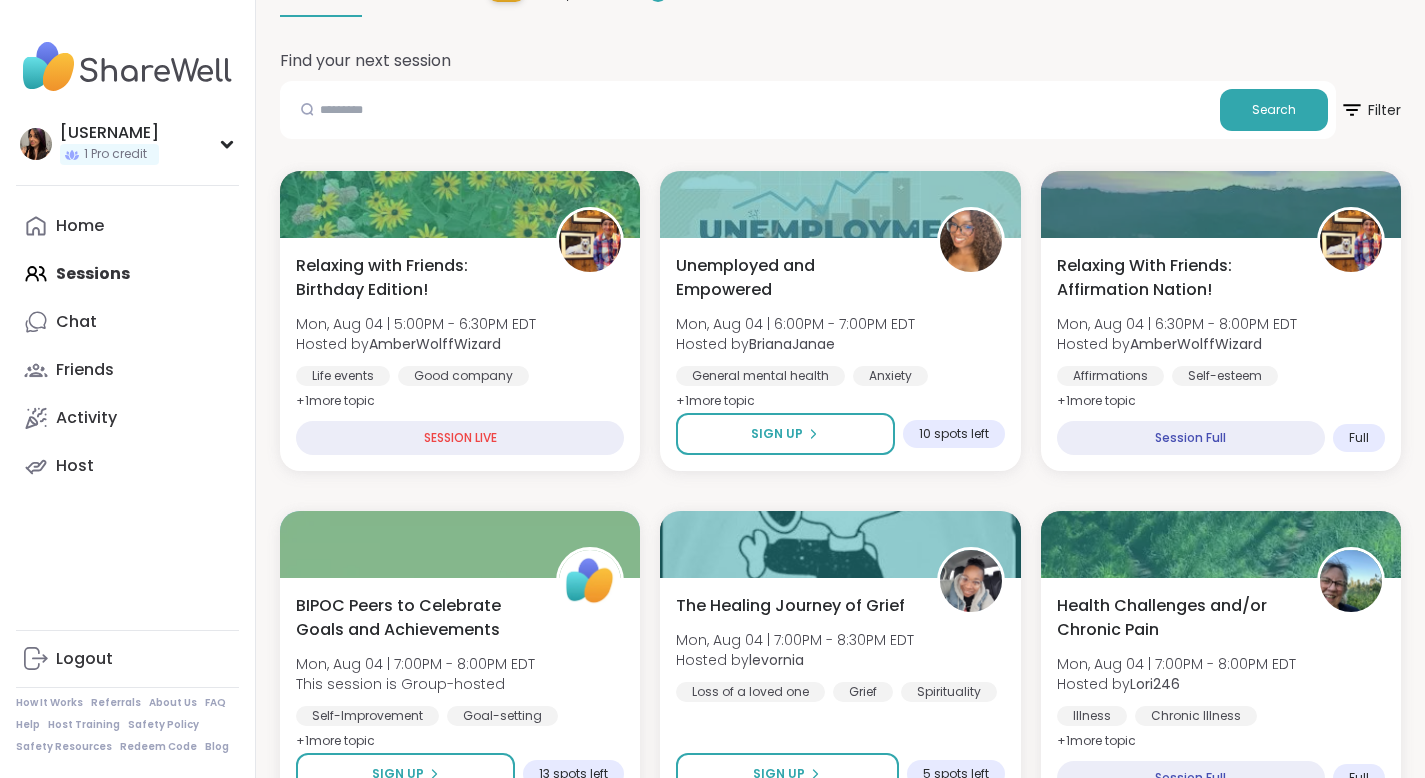 scroll, scrollTop: 249, scrollLeft: 0, axis: vertical 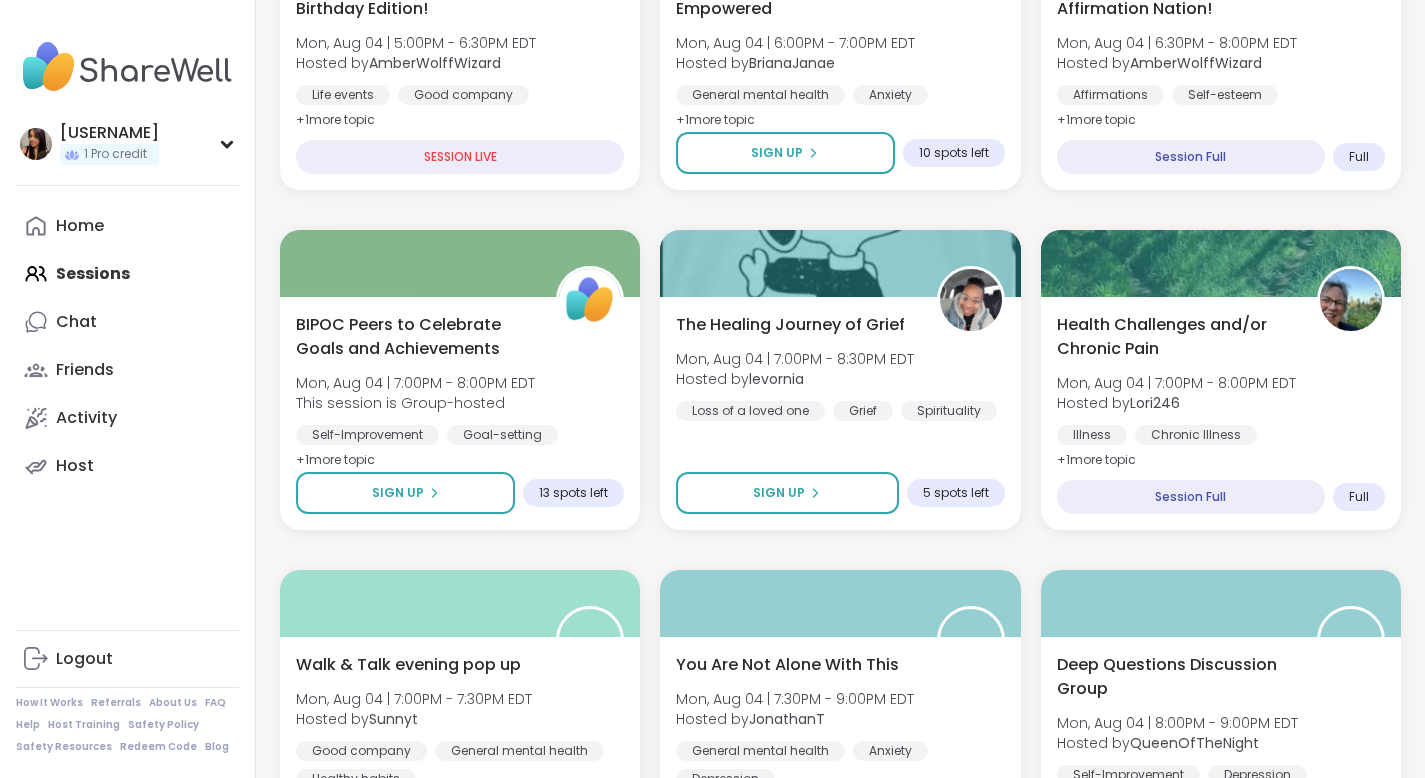 drag, startPoint x: 1439, startPoint y: 160, endPoint x: 1437, endPoint y: 202, distance: 42.047592 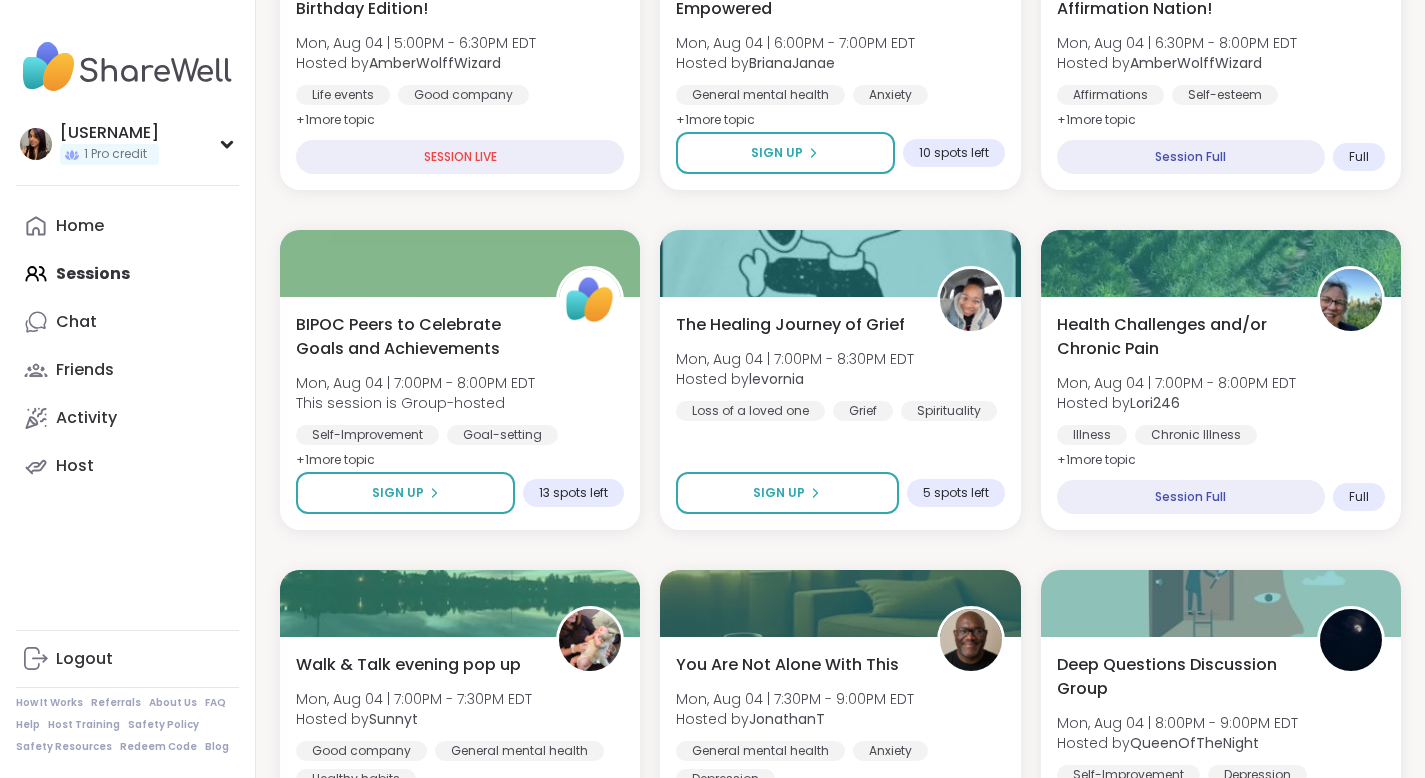click on "[USERNAME] 1 Pro credit [USERNAME] 1 Pro credit Profile Membership Settings Help Home Sessions Chat Friends Activity Host Logout How It Works Referrals About Us FAQ Help Host Training Safety Policy Safety Resources Redeem Code Blog 1 Welcome to ShareWell You have   1  available Pro credit   to book a Pro Session. Upcoming Sessions CREATE A SESSION All Sessions Pro Sessions NEW My Sessions 1 Find your next session Search  Filter   Relaxing with Friends: Birthday Edition! [DAY], [MONTH] [DATE] | [TIME] - [TIME] [TIMEZONE] Hosted by  [USERNAME] Life events Good company General mental health + 1  more topic SESSION LIVE Unemployed and Empowered [DAY], [MONTH] [DATE] | [TIME] - [TIME] [TIMEZONE] Hosted by  [USERNAME] General mental health Anxiety Career stress + 1  more topic Sign Up 10 spots left Relaxing With Friends: Affirmation Nation! [DAY], [MONTH] [DATE] | [TIME] - [TIME] [TIMEZONE] Hosted by  [USERNAME] Affirmations Self-esteem Good company + 1  more topic Session Full Full BIPOC Peers to Celebrate Goals and Achievements Self-Improvement + 1" at bounding box center (712, 1744) 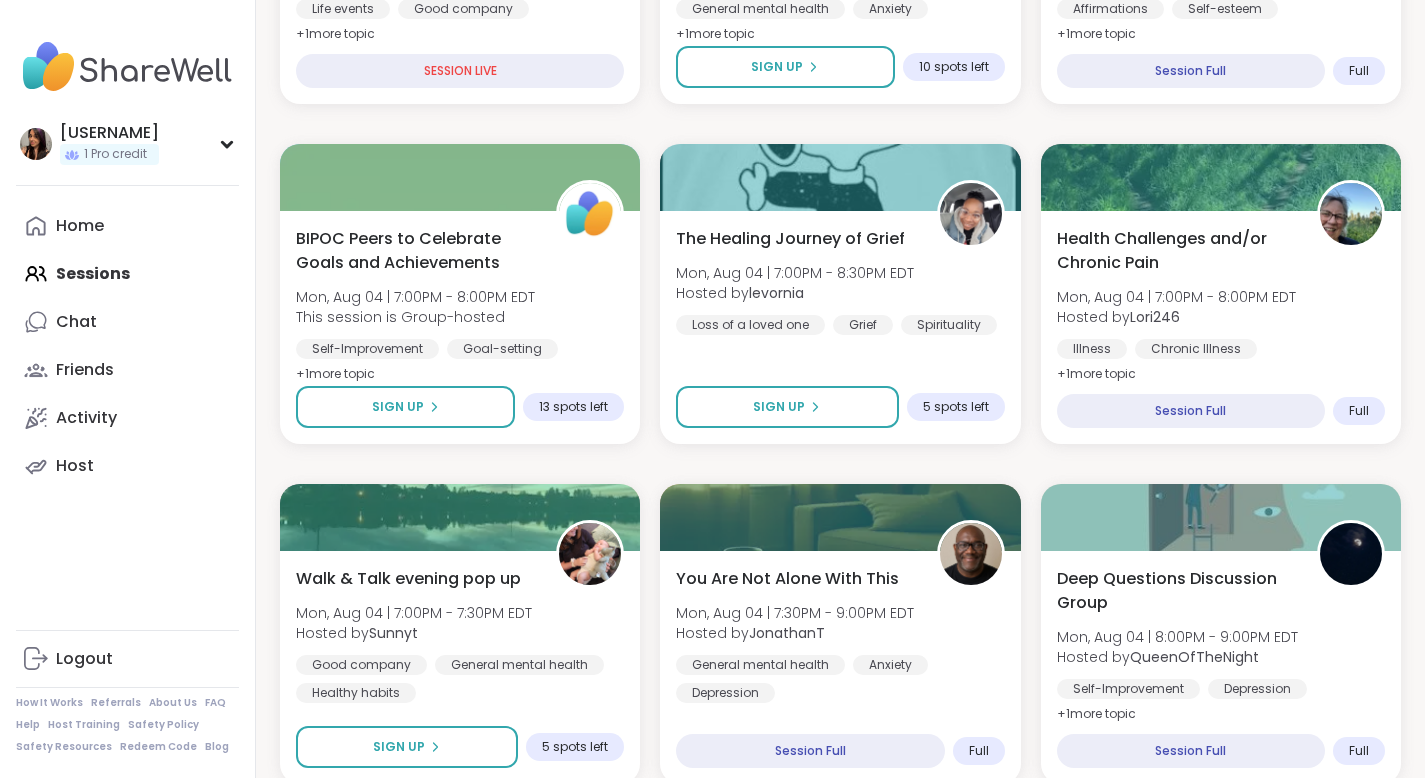 scroll, scrollTop: 616, scrollLeft: 0, axis: vertical 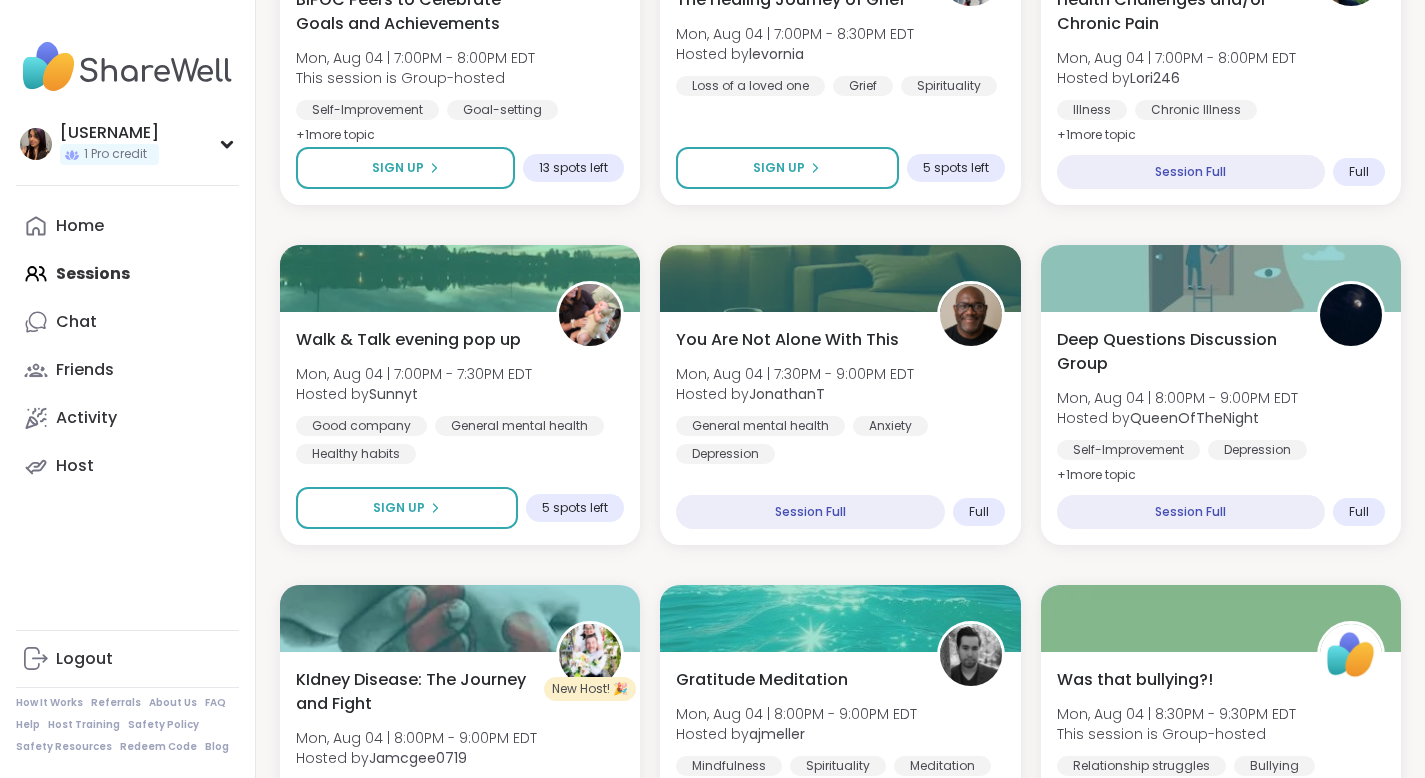 drag, startPoint x: 1439, startPoint y: 258, endPoint x: 1439, endPoint y: 233, distance: 25 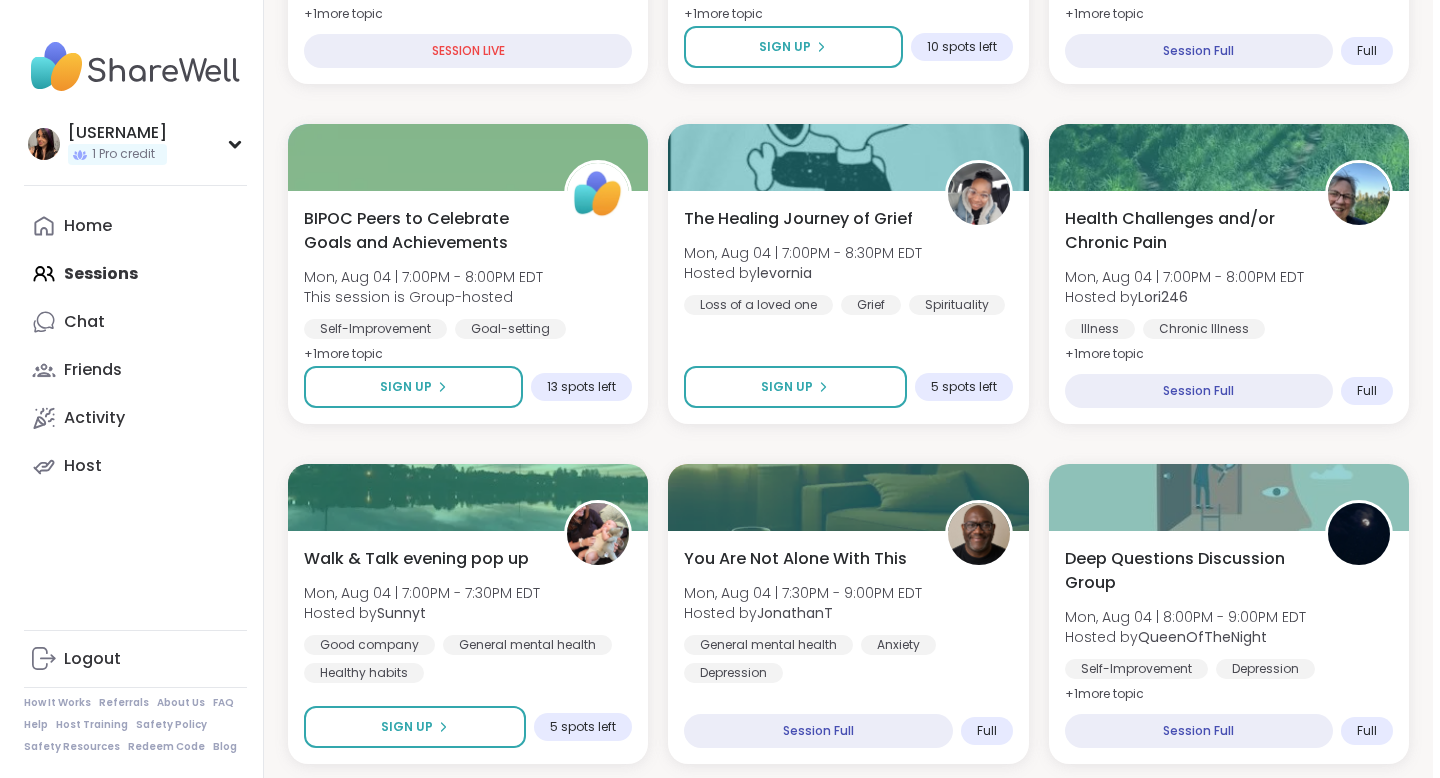 scroll, scrollTop: 612, scrollLeft: 0, axis: vertical 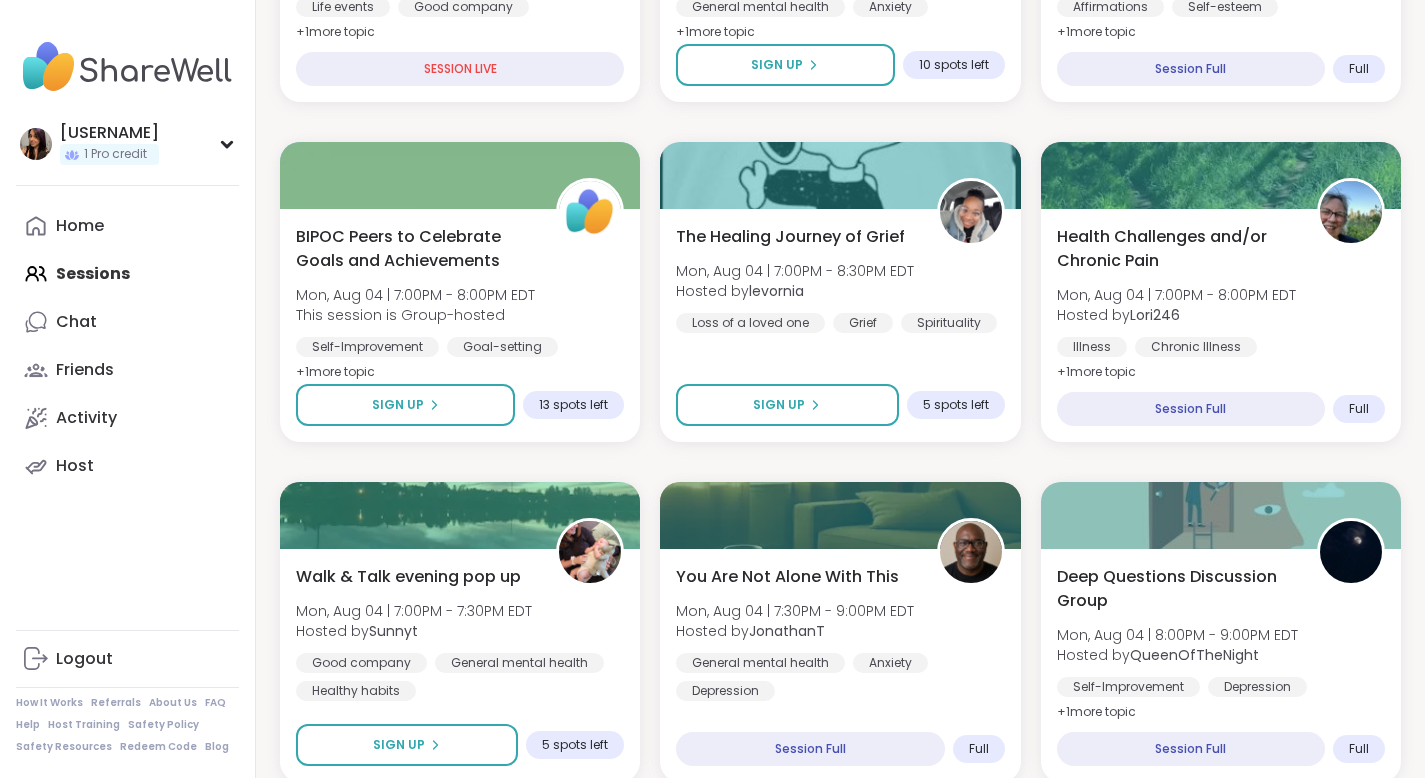 drag, startPoint x: 1439, startPoint y: 234, endPoint x: 1439, endPoint y: 194, distance: 40 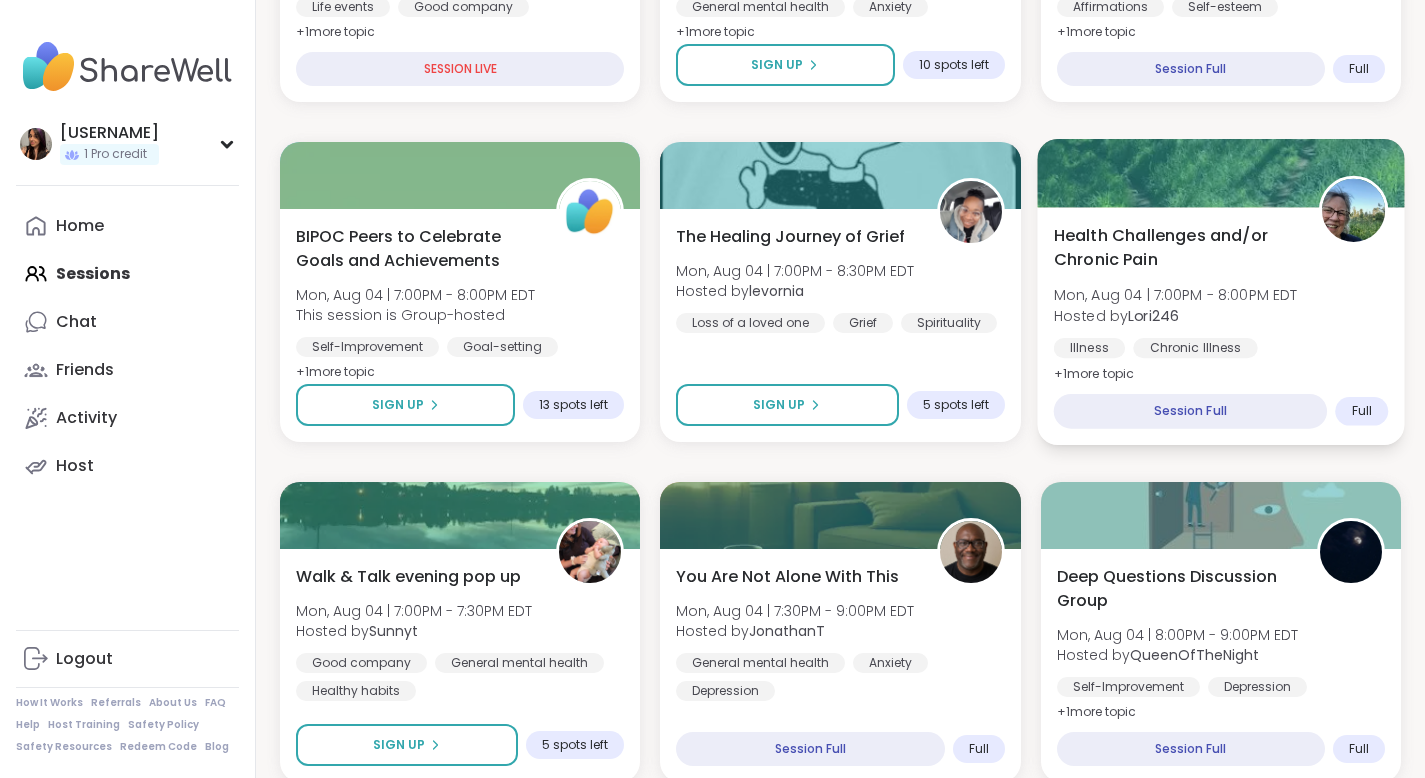 click at bounding box center (1353, 210) 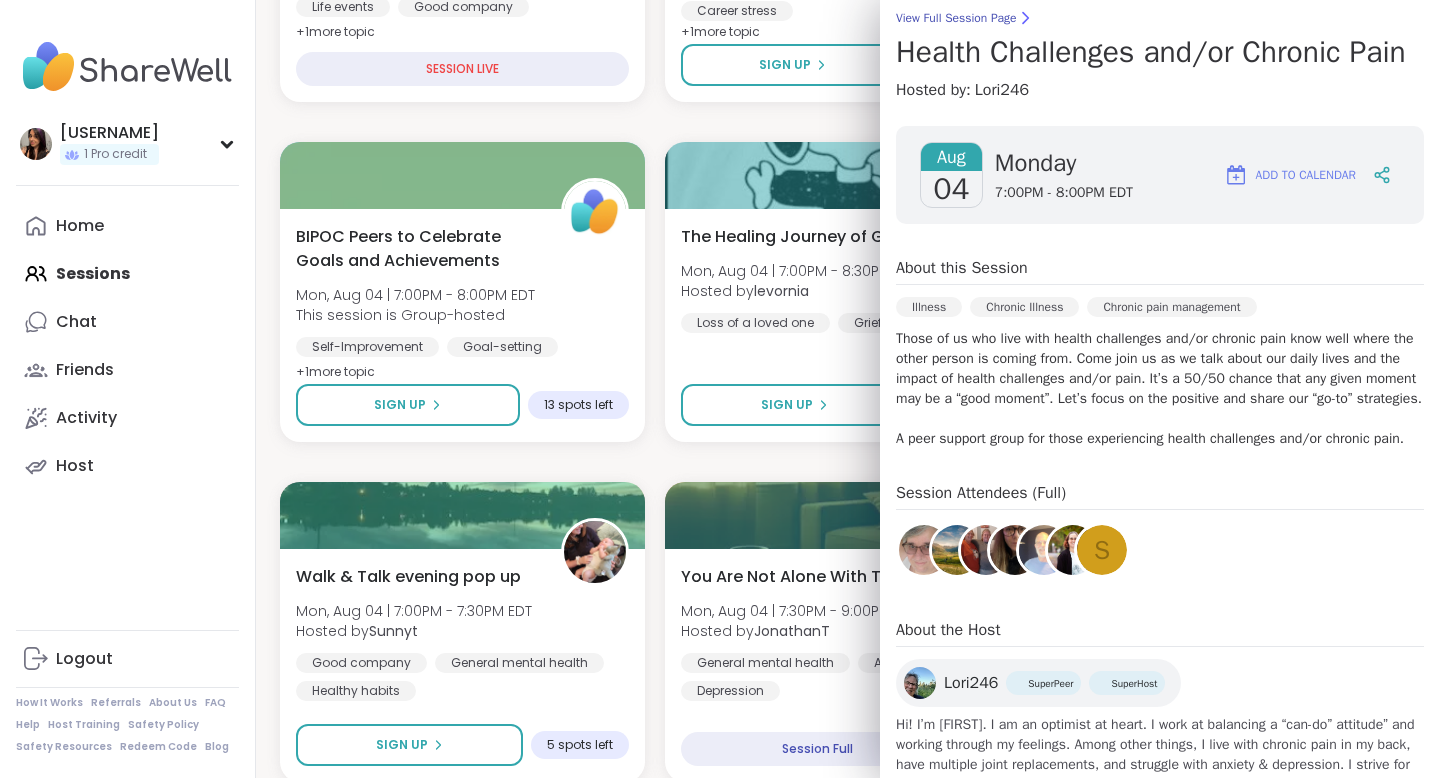 scroll, scrollTop: 248, scrollLeft: 0, axis: vertical 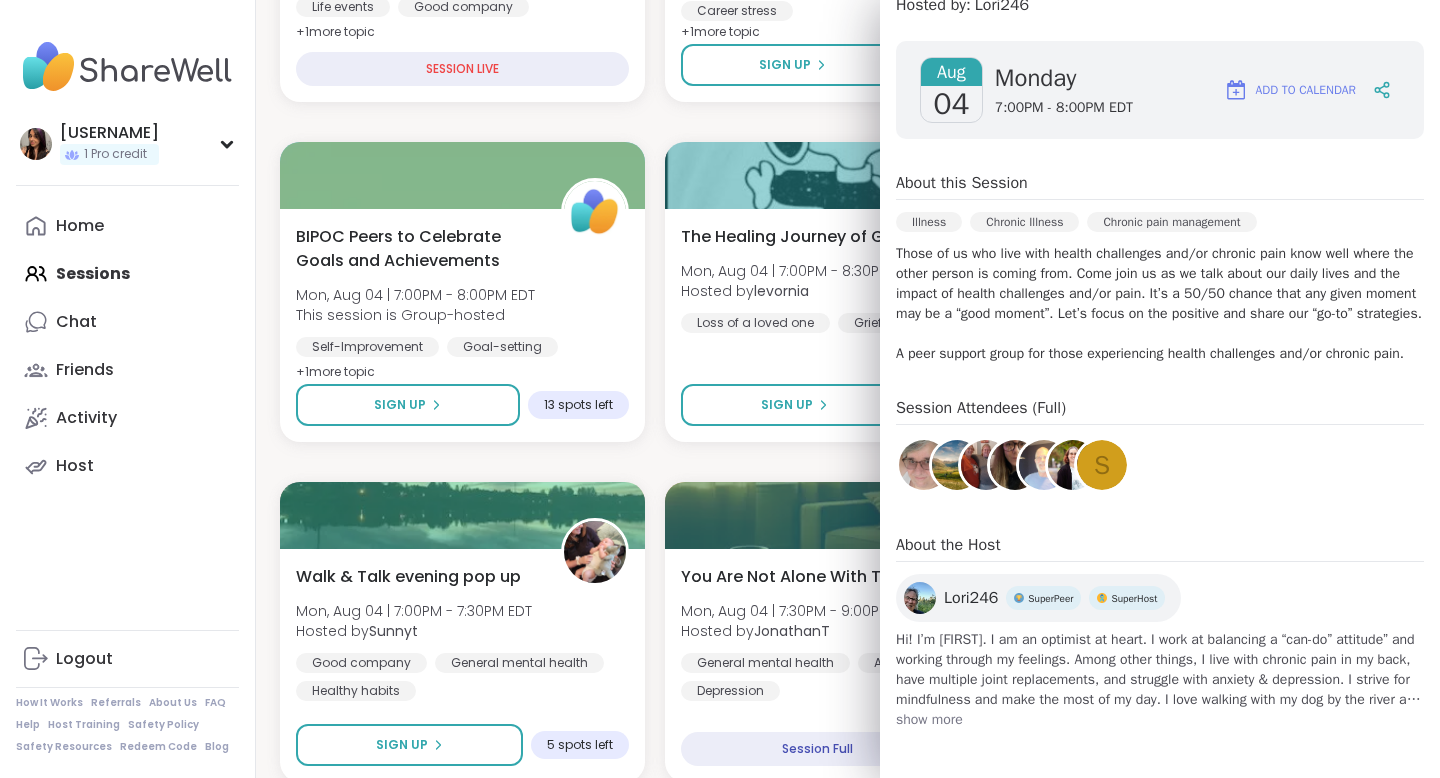 click on "Relaxing with Friends: Birthday Edition! [DAY], [MONTH] [DATE] | [TIME] - [TIME] [TIMEZONE] Hosted by  [USERNAME] Life events Good company General mental health + 1  more topic SESSION LIVE Unemployed and Empowered [DAY], [MONTH] [DATE] | [TIME] - [TIME] [TIMEZONE] Hosted by  [USERNAME] General mental health Anxiety Career stress + 1  more topic Sign Up 10 spots left Relaxing With Friends: Affirmation Nation! [DAY], [MONTH] [DATE] | [TIME] - [TIME] [TIMEZONE] Hosted by  [USERNAME] Affirmations Self-esteem Good company + 1  more topic Session Full Full BIPOC Peers to Celebrate Goals and Achievements [DAY], [MONTH] [DATE] | [TIME] - [TIME] [TIMEZONE] This session is Group-hosted Self-Improvement Goal-setting BIPOC Support + 1  more topic Sign Up 13 spots left The Healing Journey of Grief [DAY], [MONTH] [DATE] | [TIME] - [TIME] [TIMEZONE] Hosted by  [USERNAME] Loss of a loved one Grief Spirituality Sign Up 5 spots left Health Challenges and/or Chronic Pain [DAY], [MONTH] [DATE] | [TIME] - [TIME] [TIMEZONE] Hosted by  [USERNAME] Illness Chronic Illness Chronic pain management + 1  more topic Full + 1" at bounding box center (848, 1822) 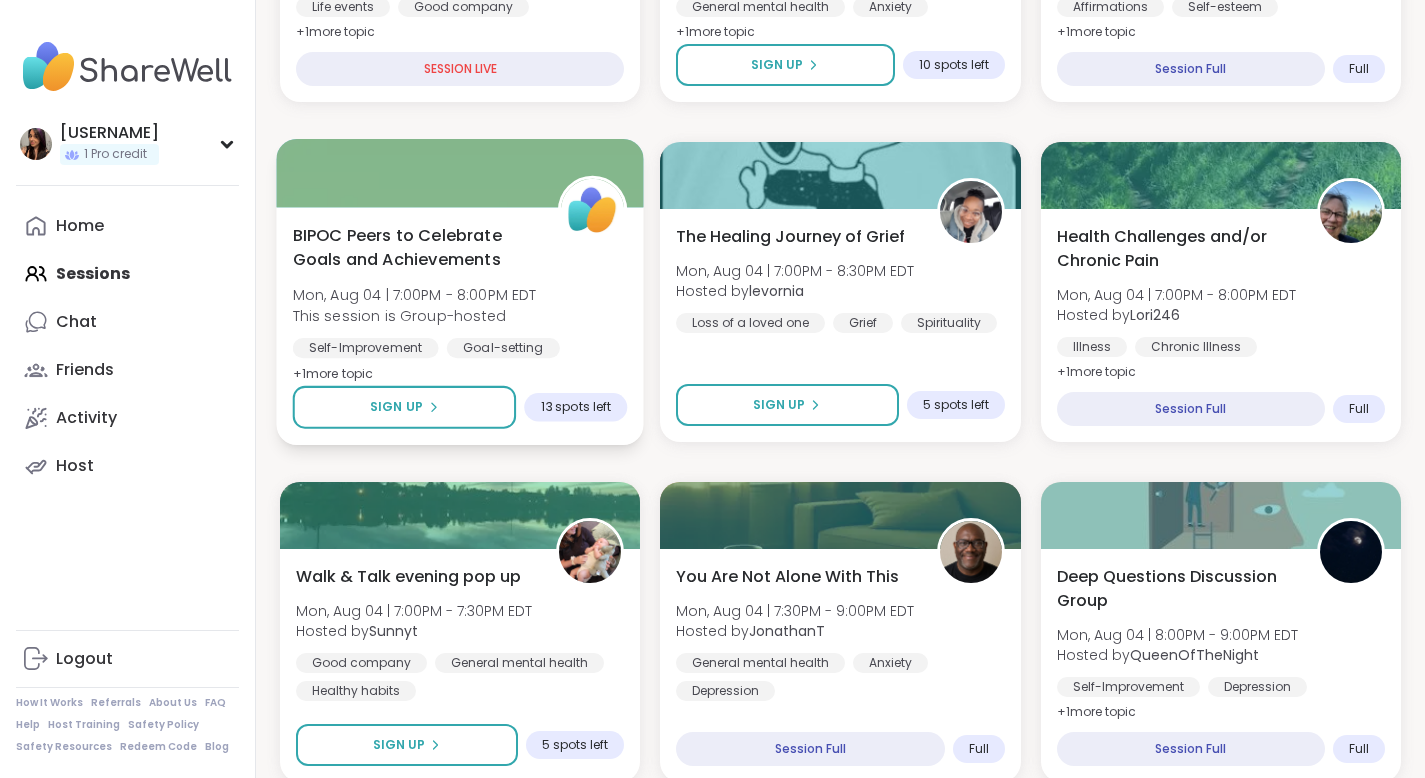 click on "+ 1  more topic" at bounding box center (333, 373) 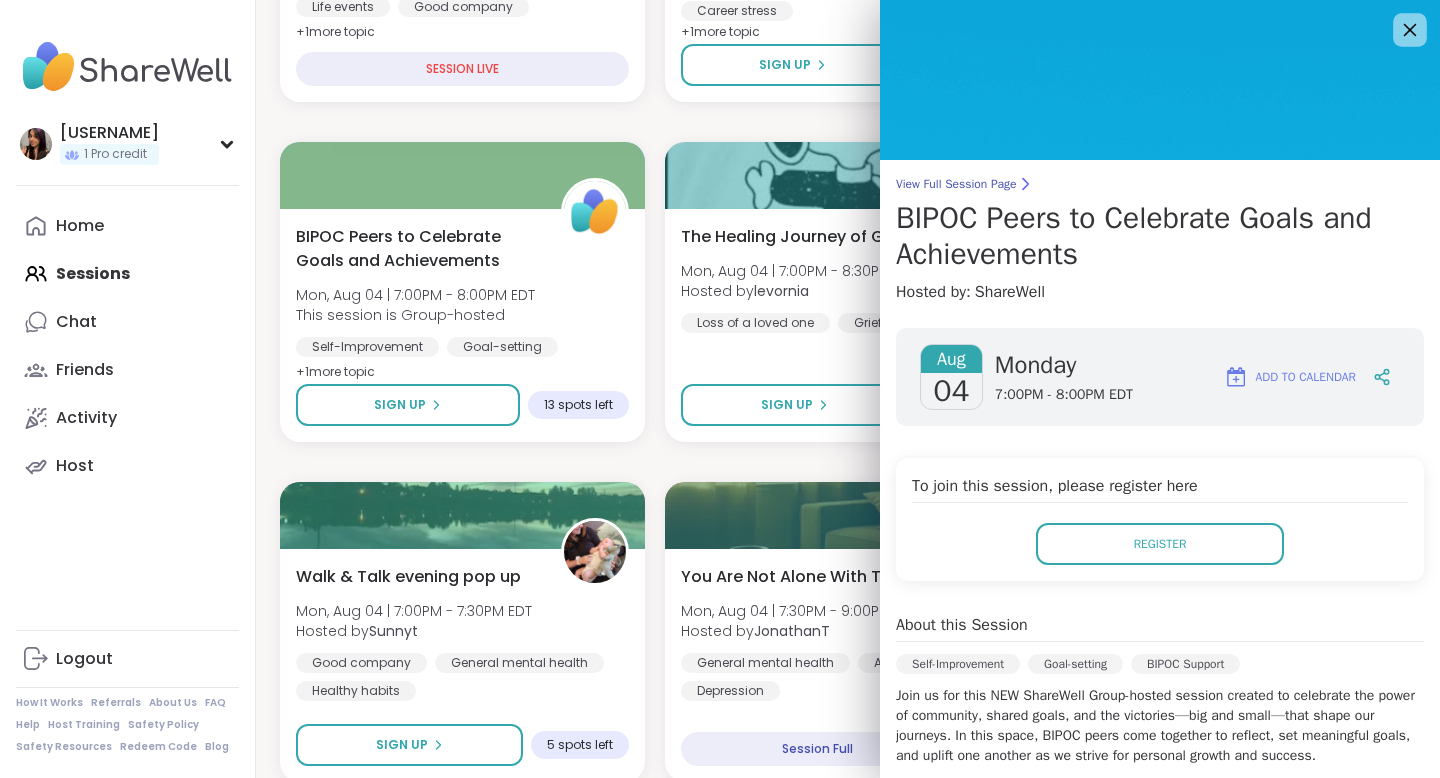 click 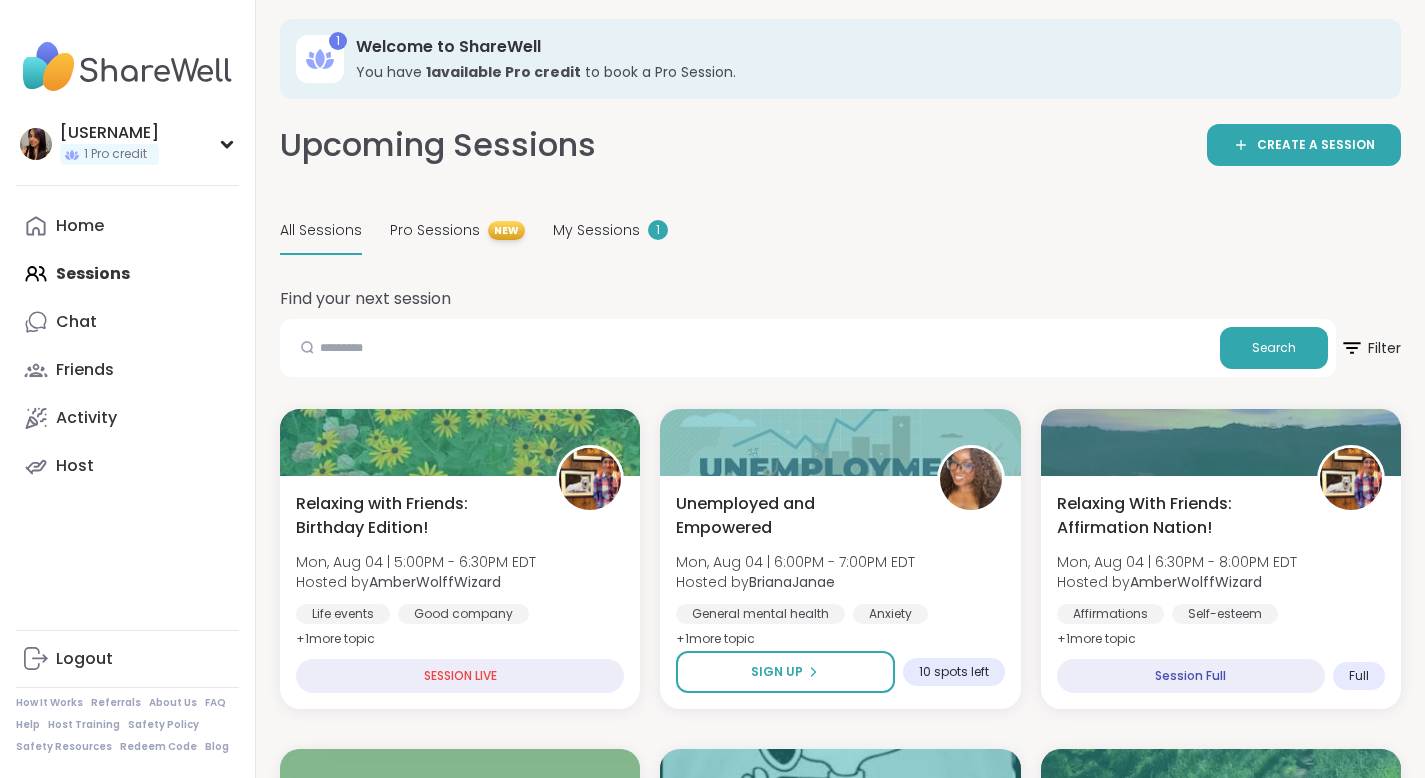 scroll, scrollTop: 11, scrollLeft: 0, axis: vertical 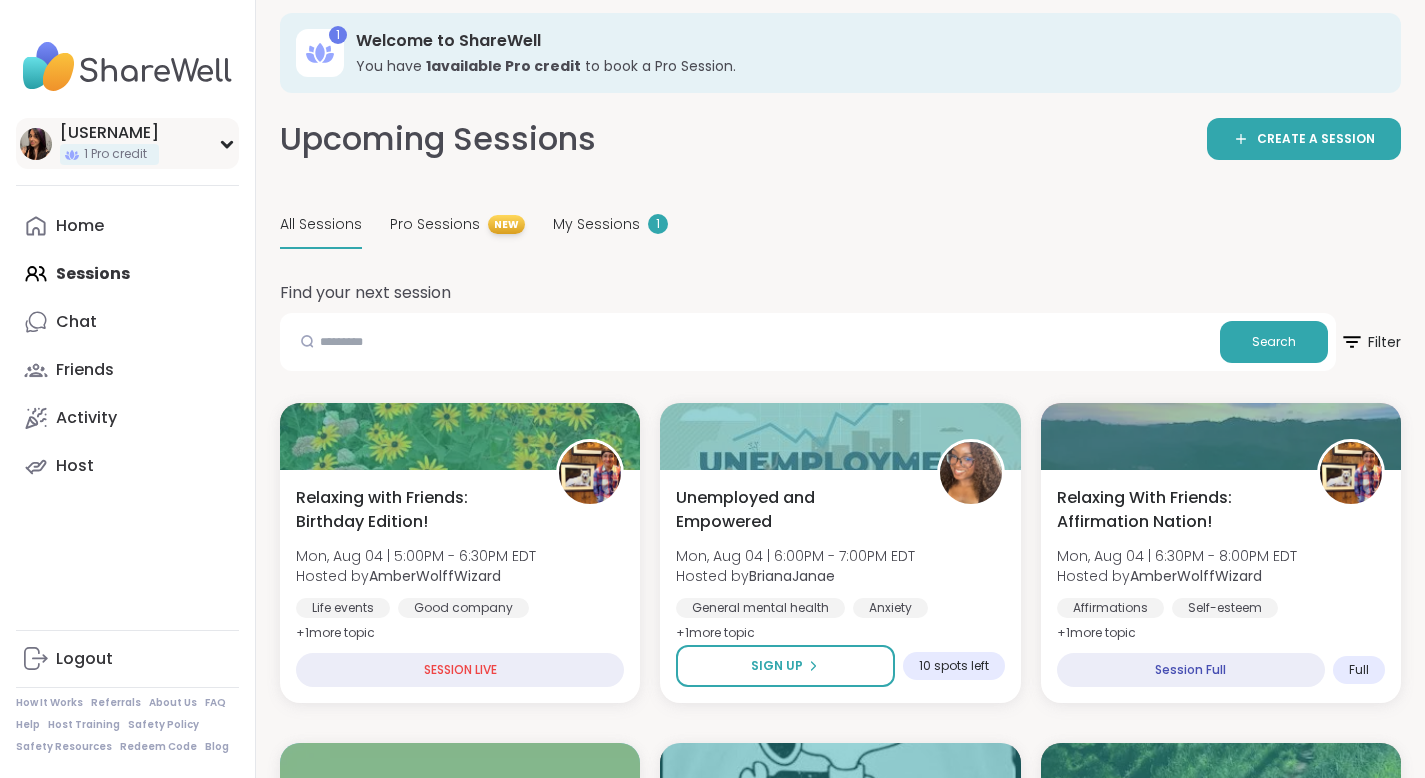 click on "1 Pro credit" at bounding box center (115, 154) 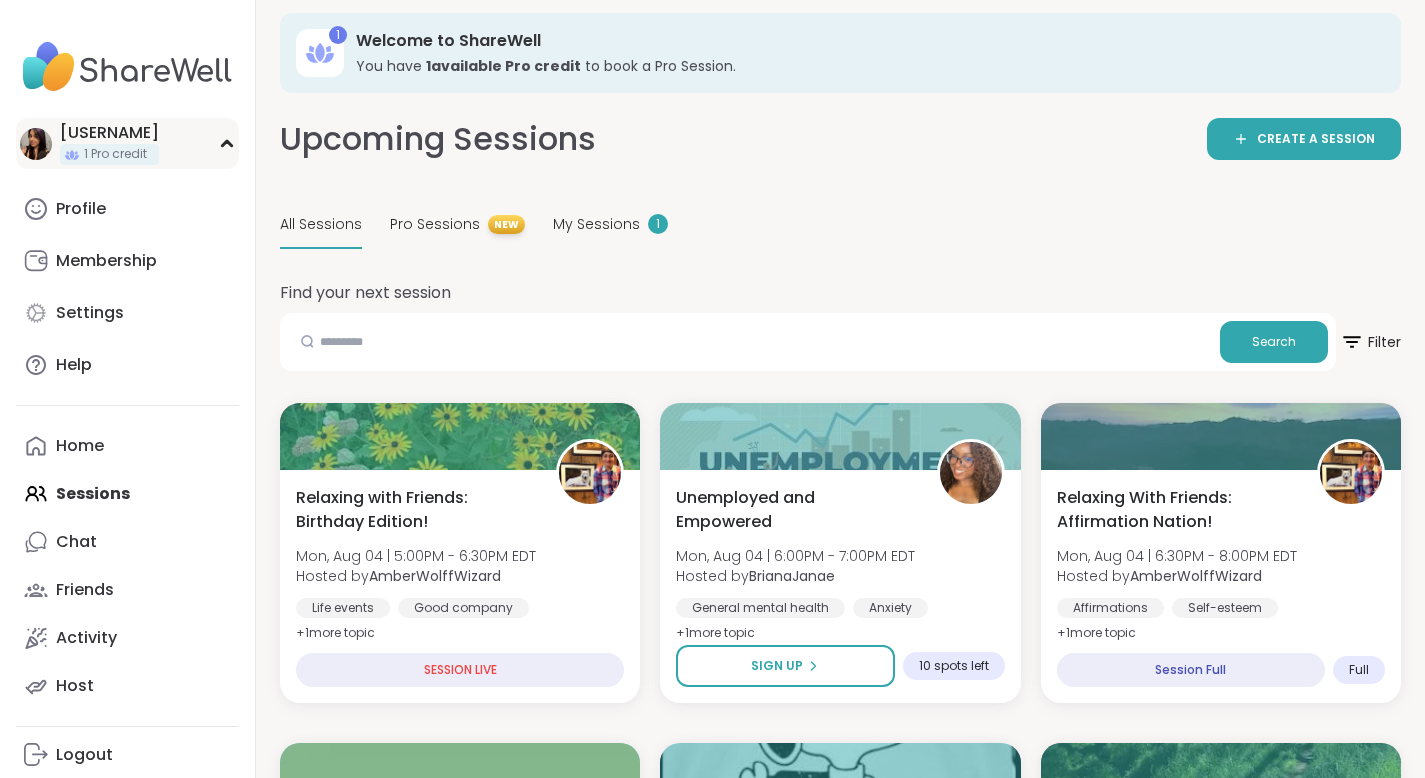 click 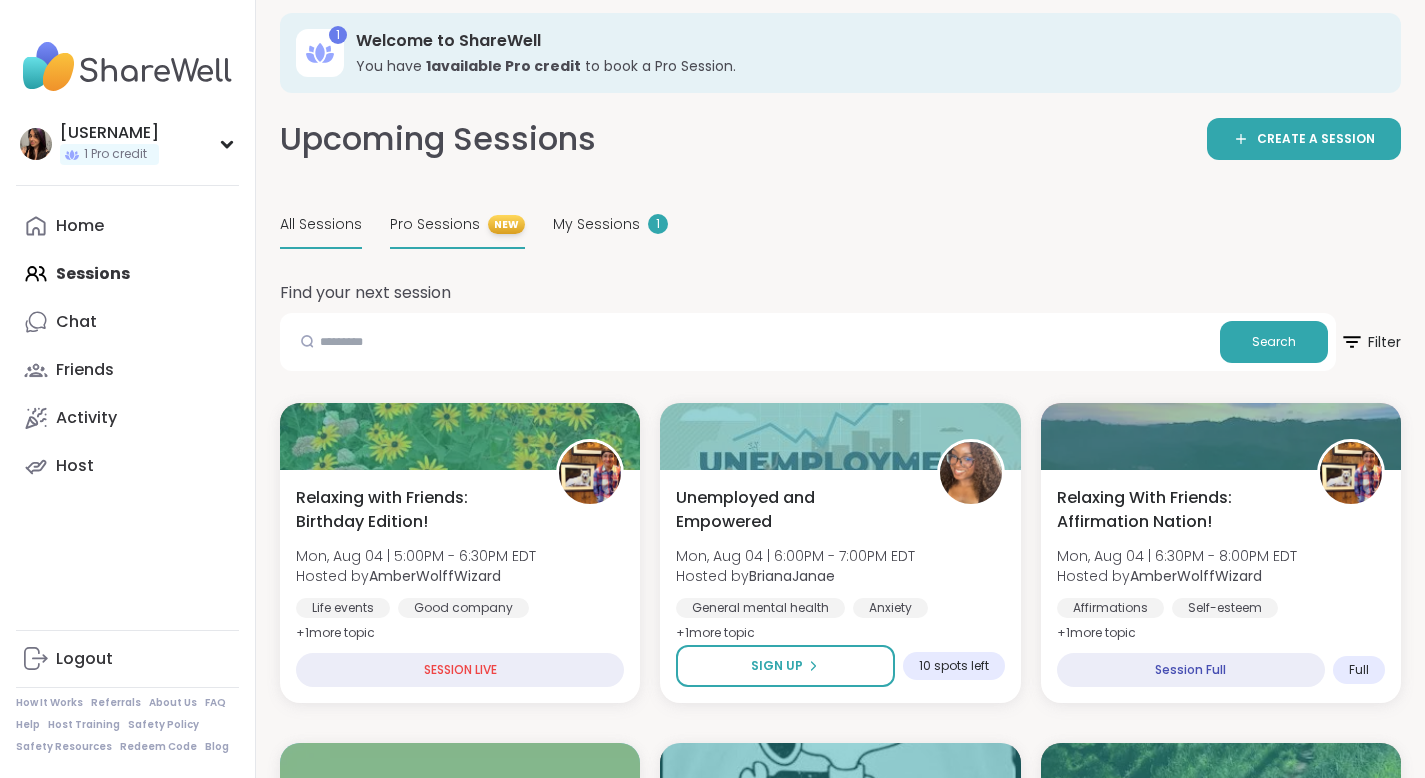 click on "Pro Sessions" at bounding box center (435, 224) 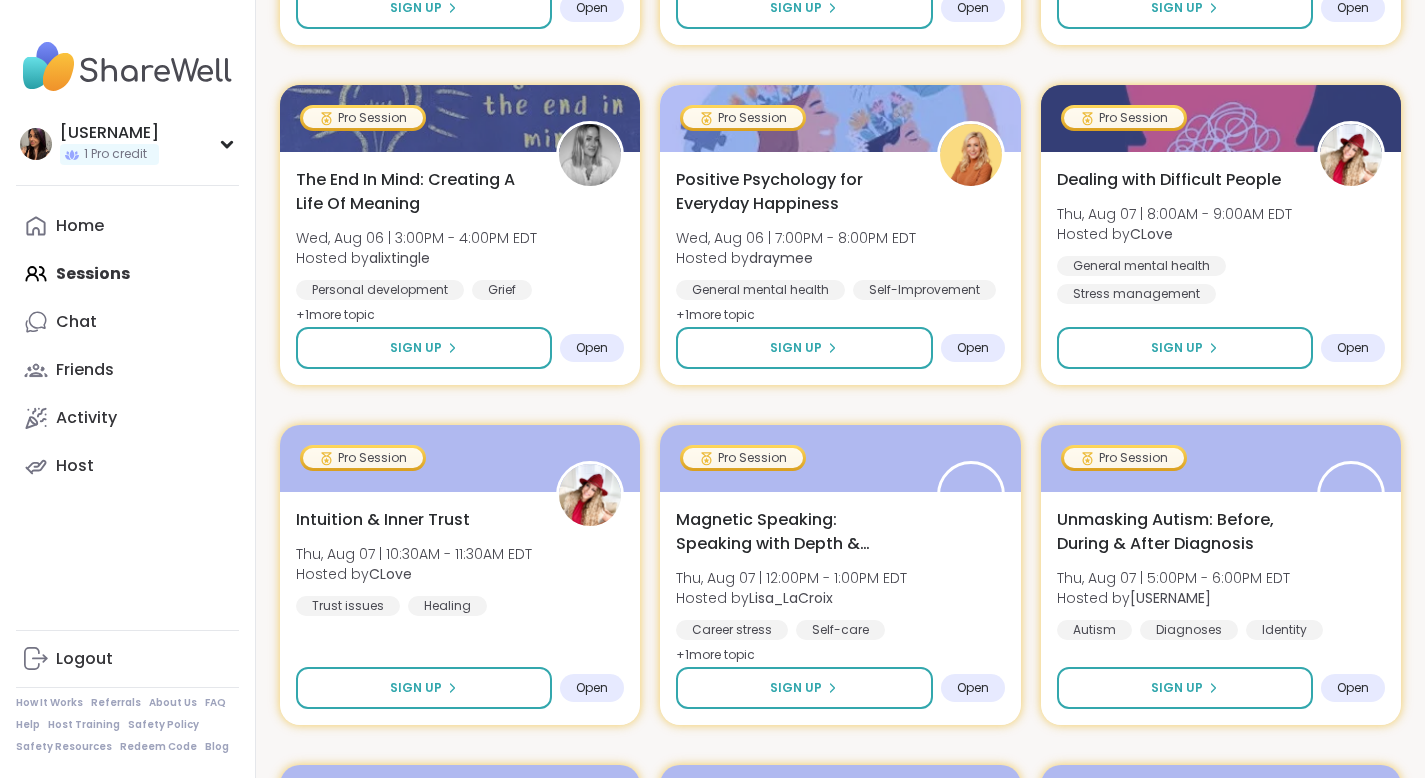 scroll, scrollTop: 601, scrollLeft: 0, axis: vertical 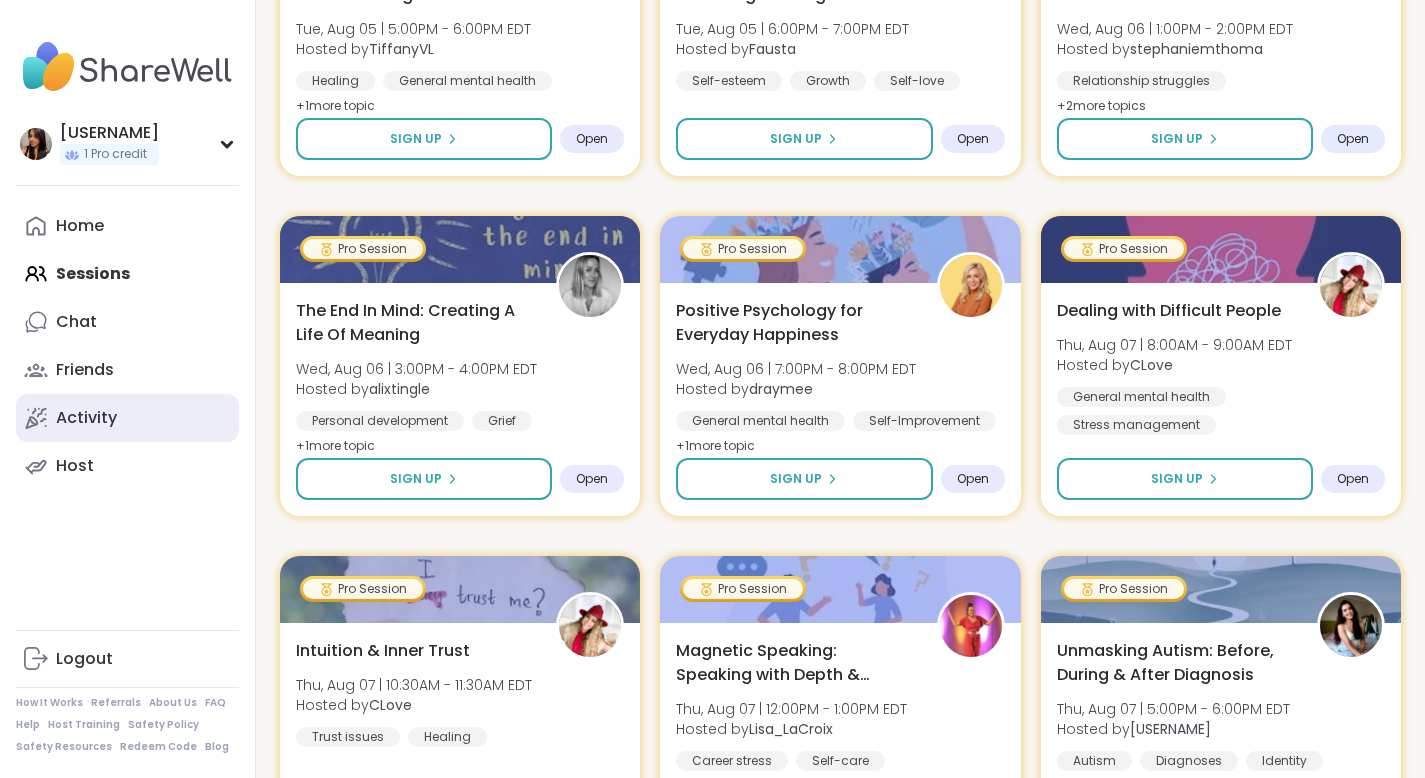 click on "Activity" at bounding box center [86, 418] 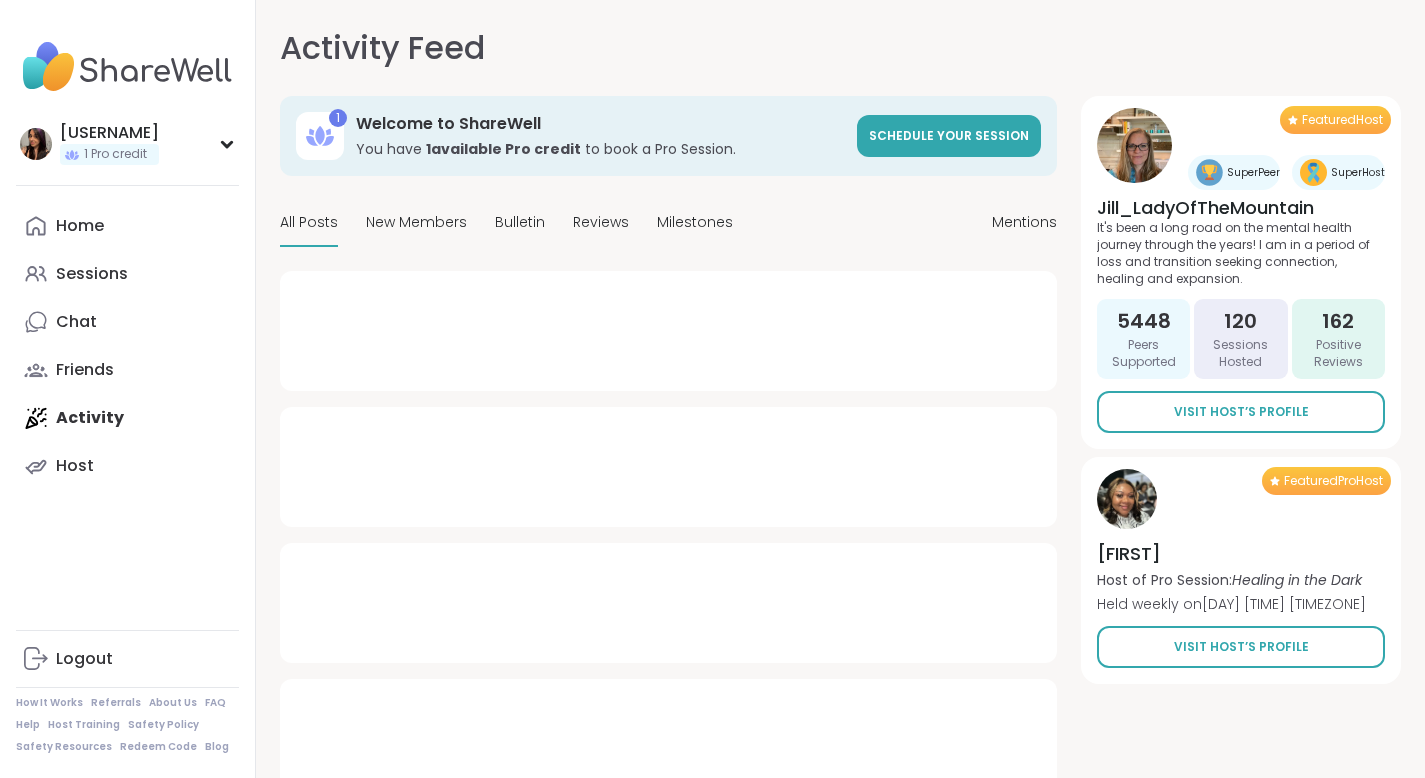 type on "*" 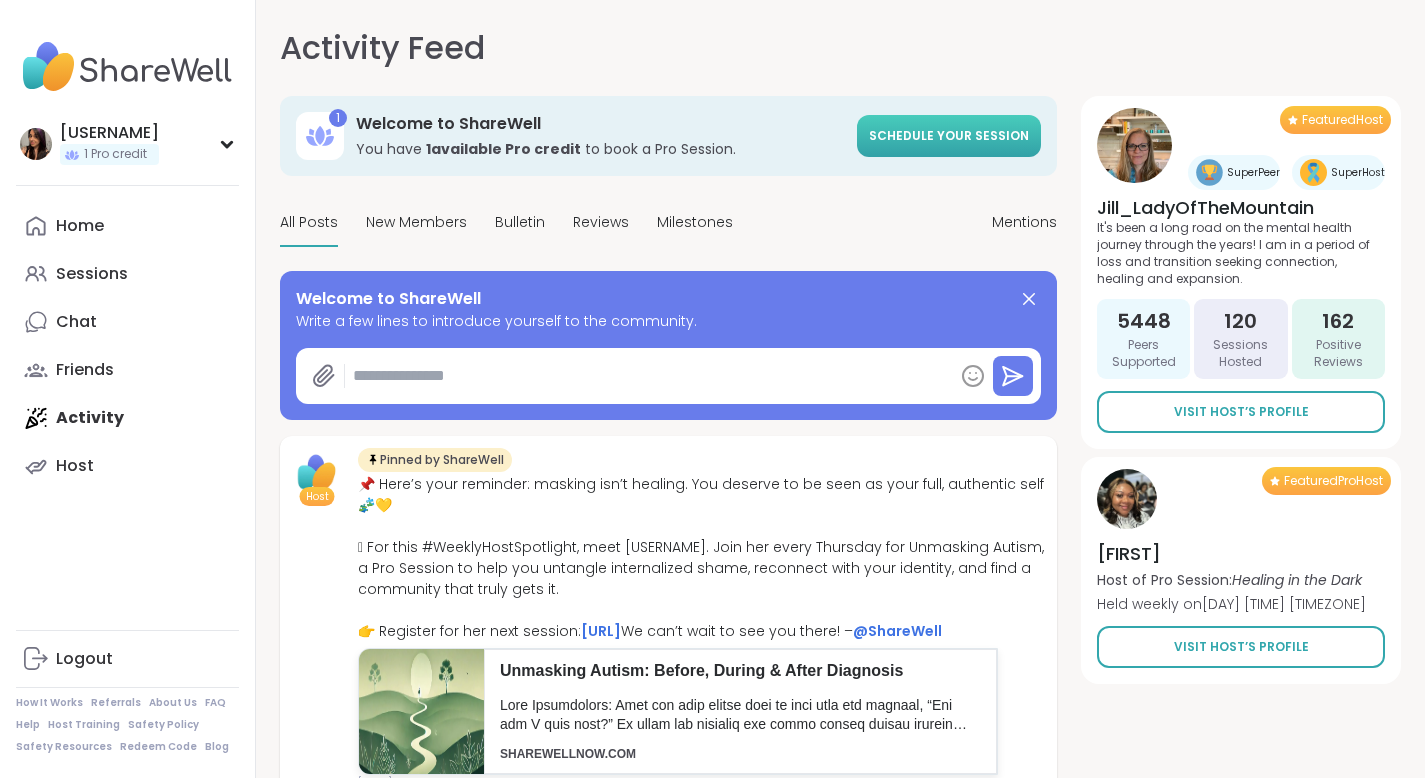 click on "Schedule your session" at bounding box center (949, 135) 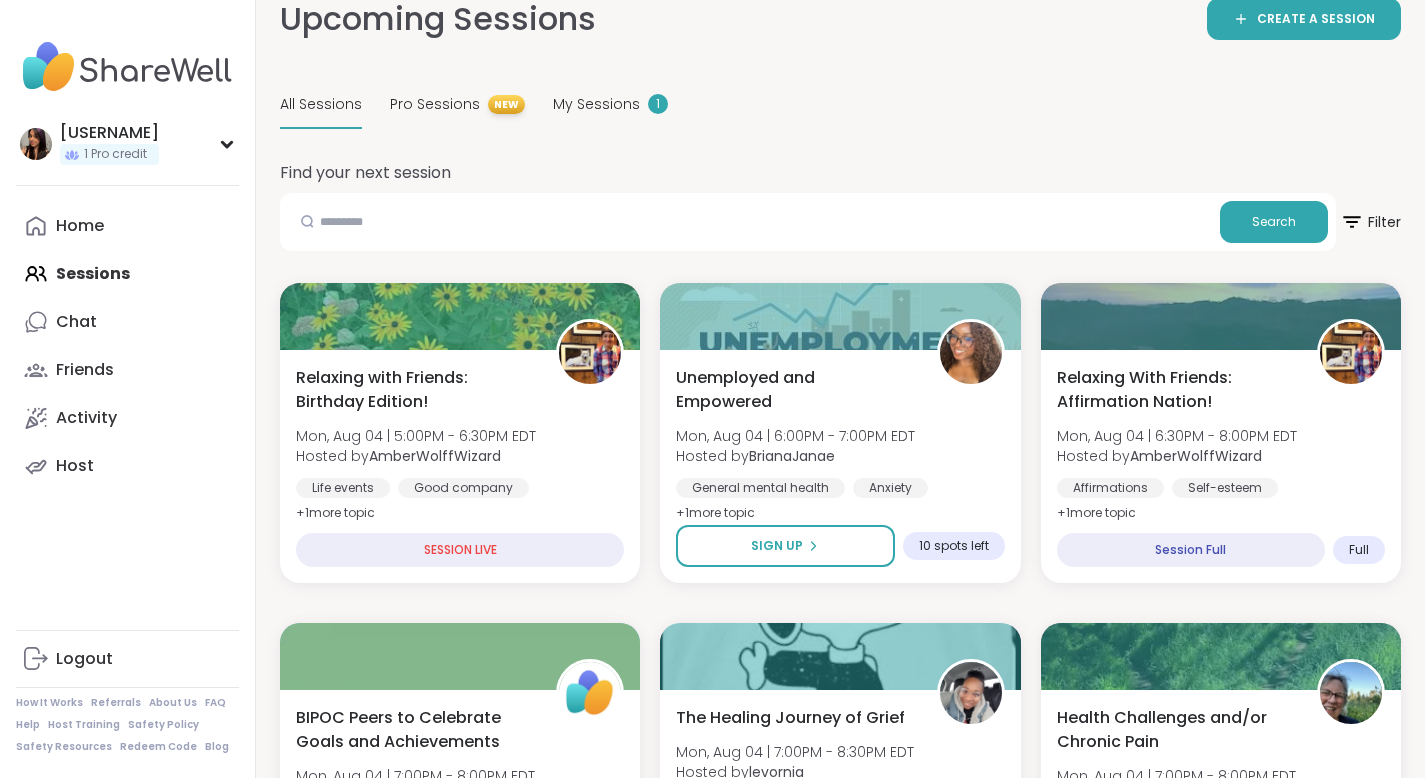 scroll, scrollTop: 137, scrollLeft: 0, axis: vertical 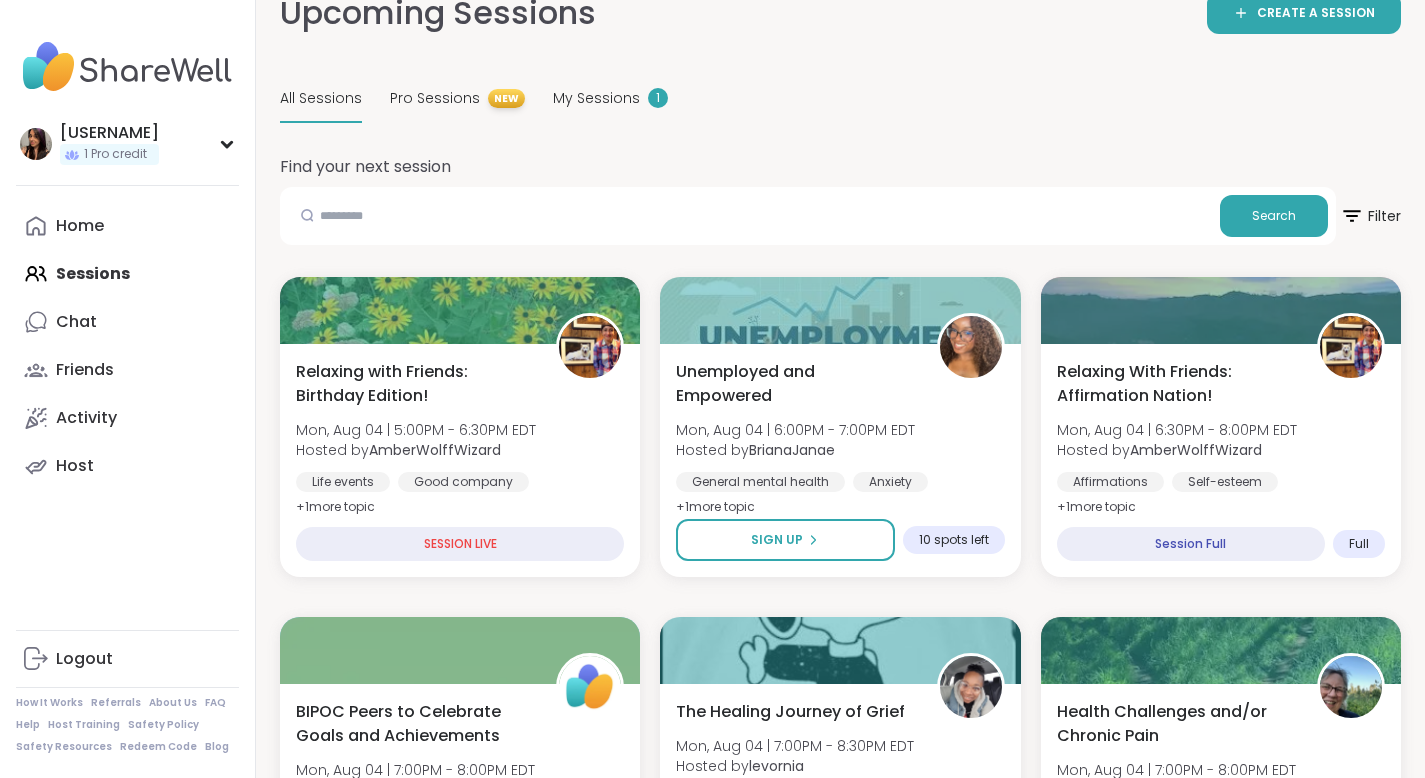 drag, startPoint x: 1439, startPoint y: 104, endPoint x: 1439, endPoint y: 128, distance: 24 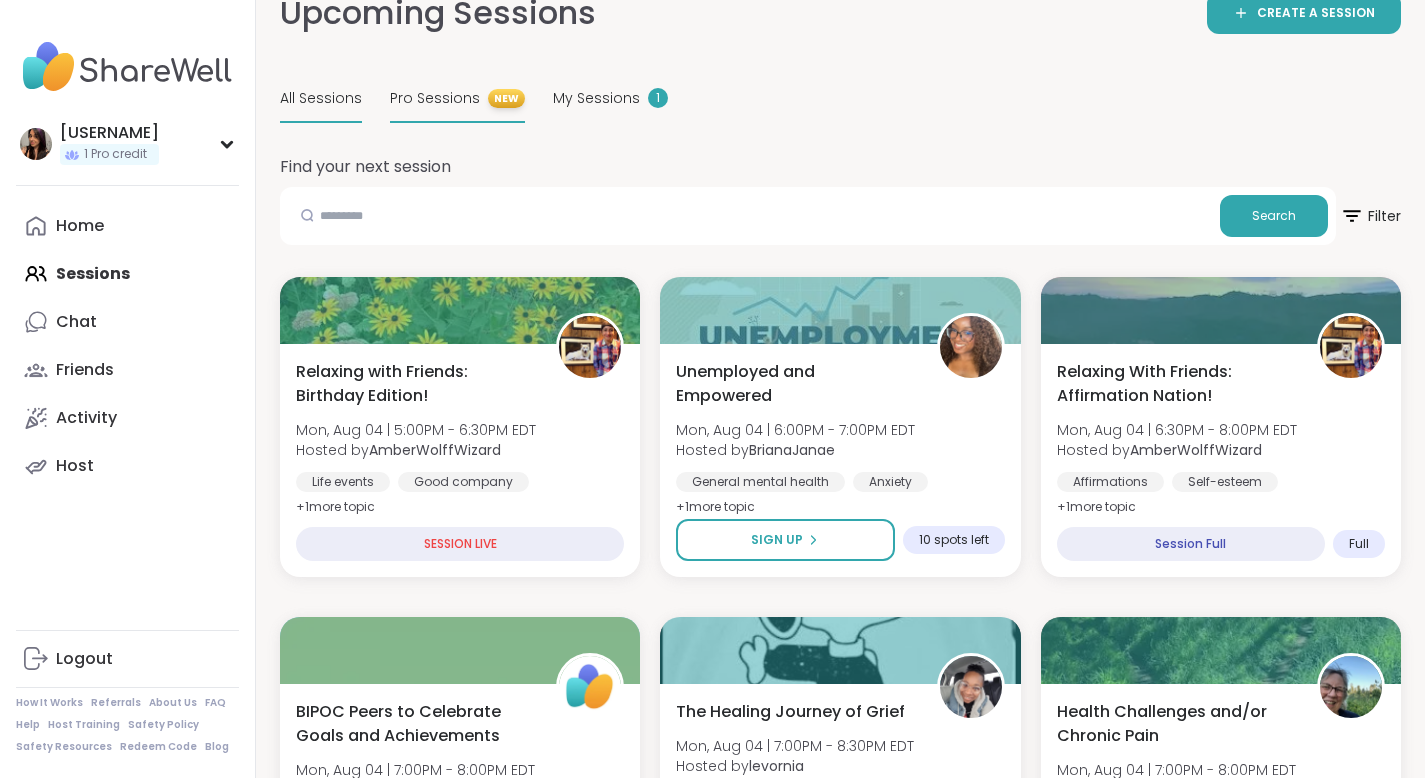 click on "Pro Sessions" at bounding box center [435, 98] 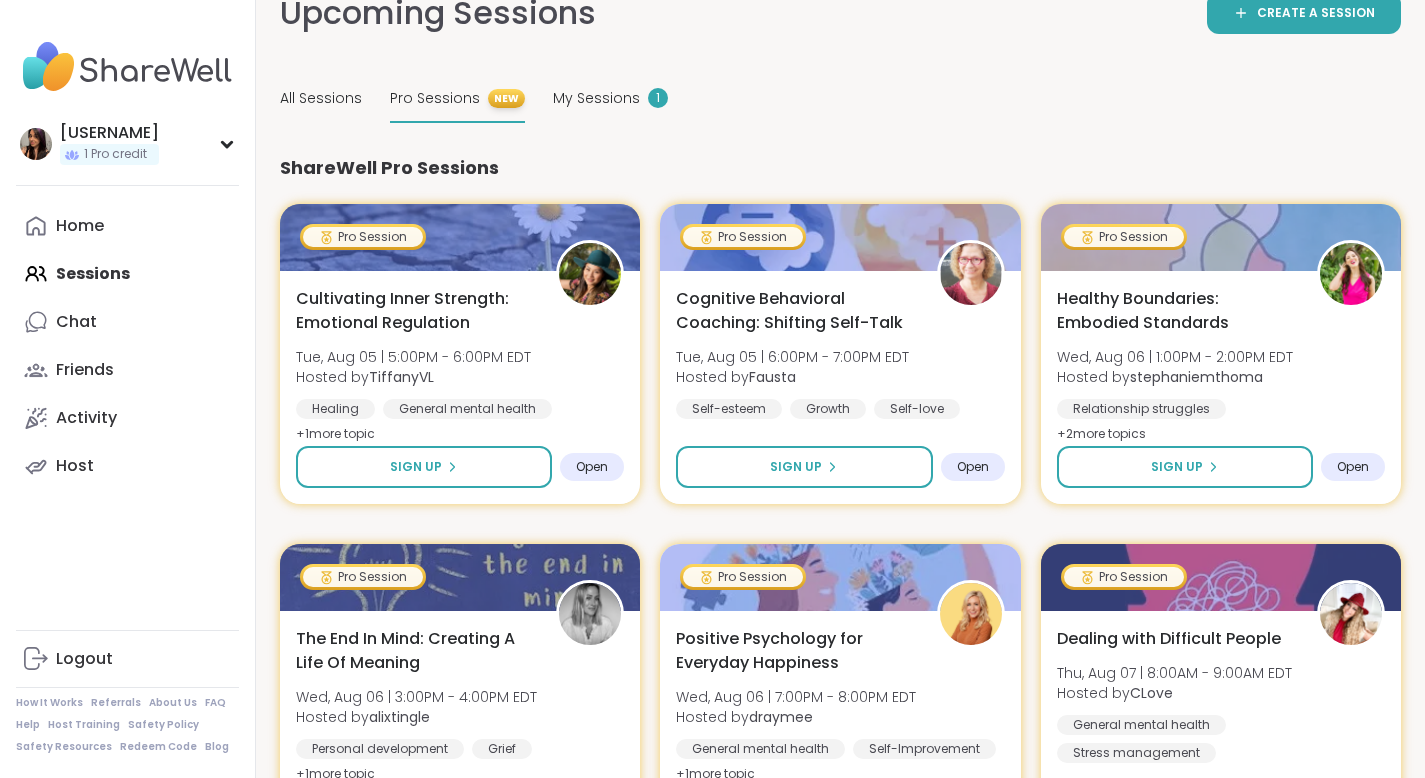 scroll, scrollTop: 0, scrollLeft: 0, axis: both 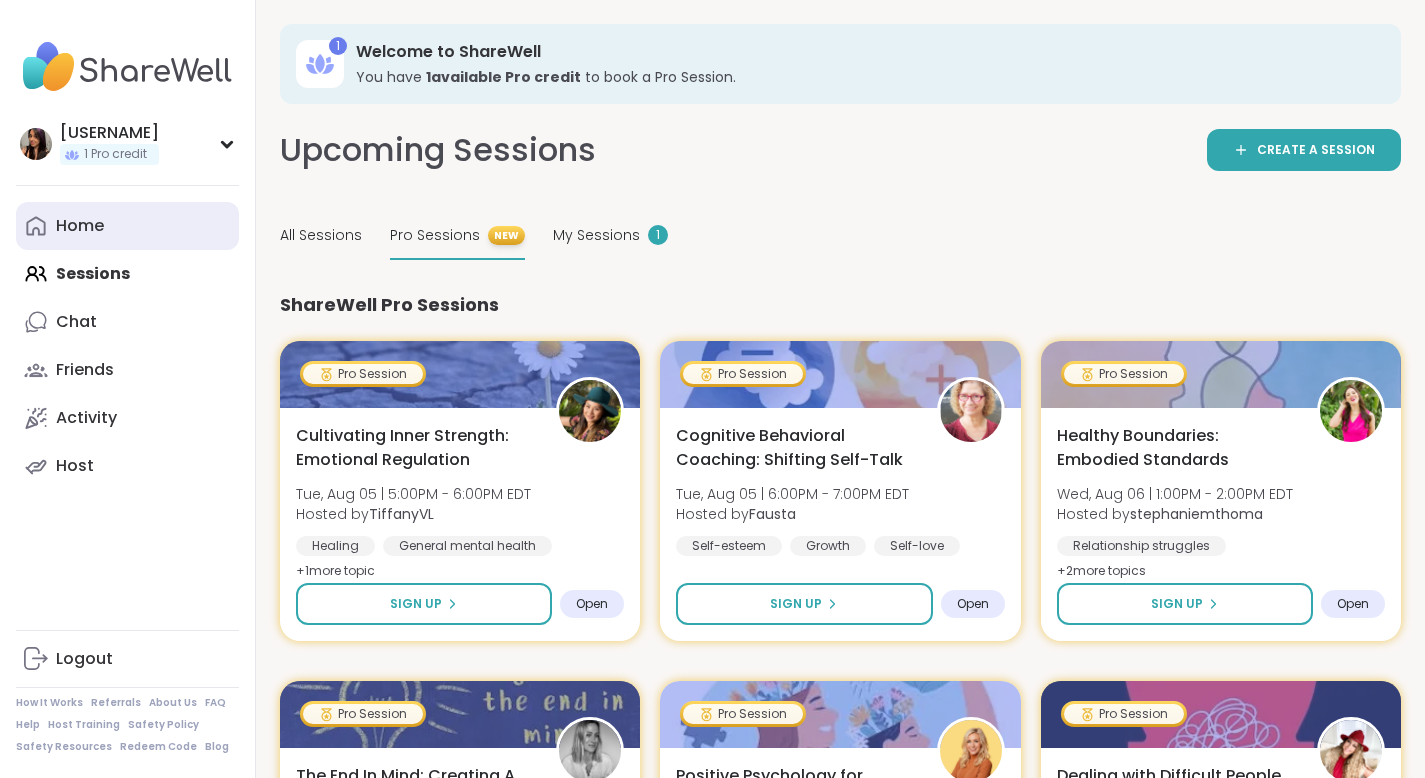 click on "Home" at bounding box center [127, 226] 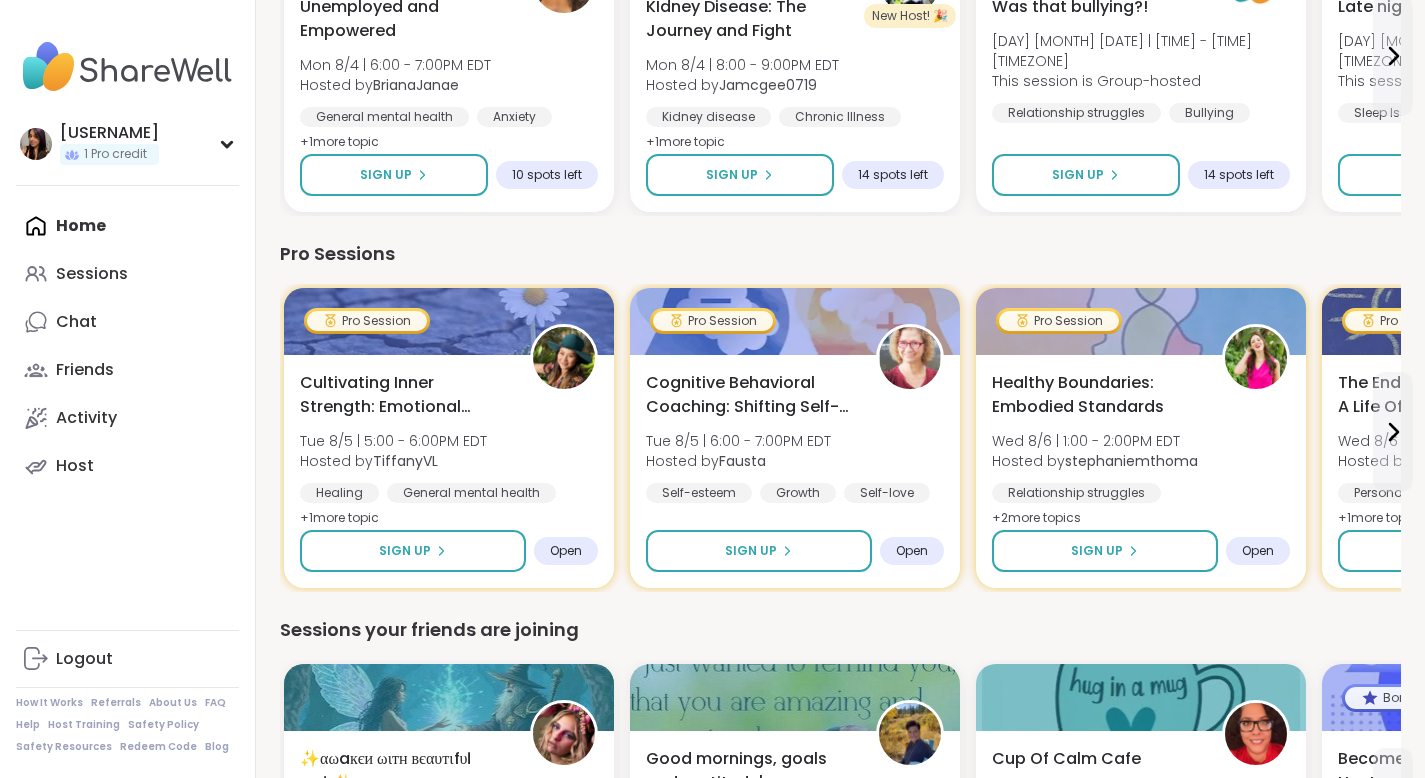 scroll, scrollTop: 908, scrollLeft: 0, axis: vertical 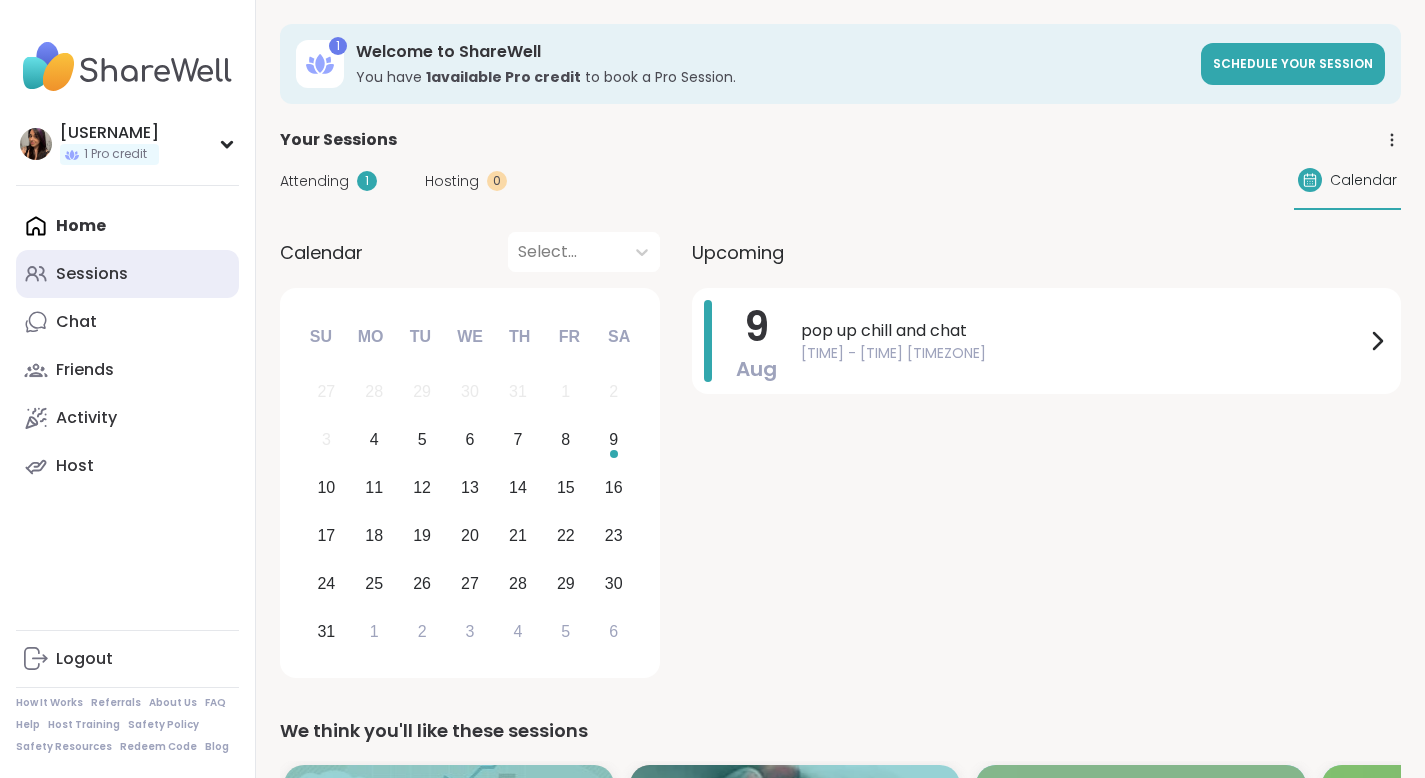 click on "Sessions" at bounding box center (127, 274) 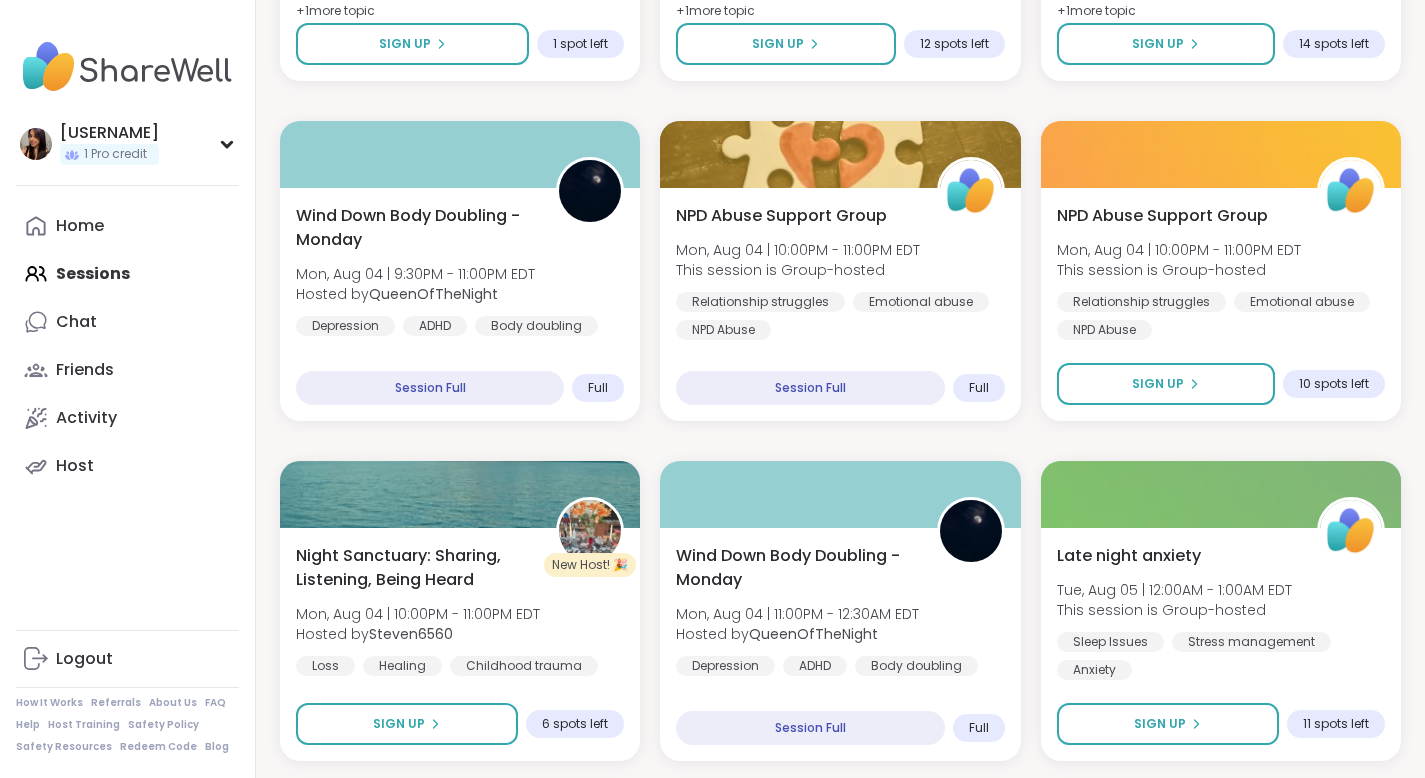 scroll, scrollTop: 2157, scrollLeft: 0, axis: vertical 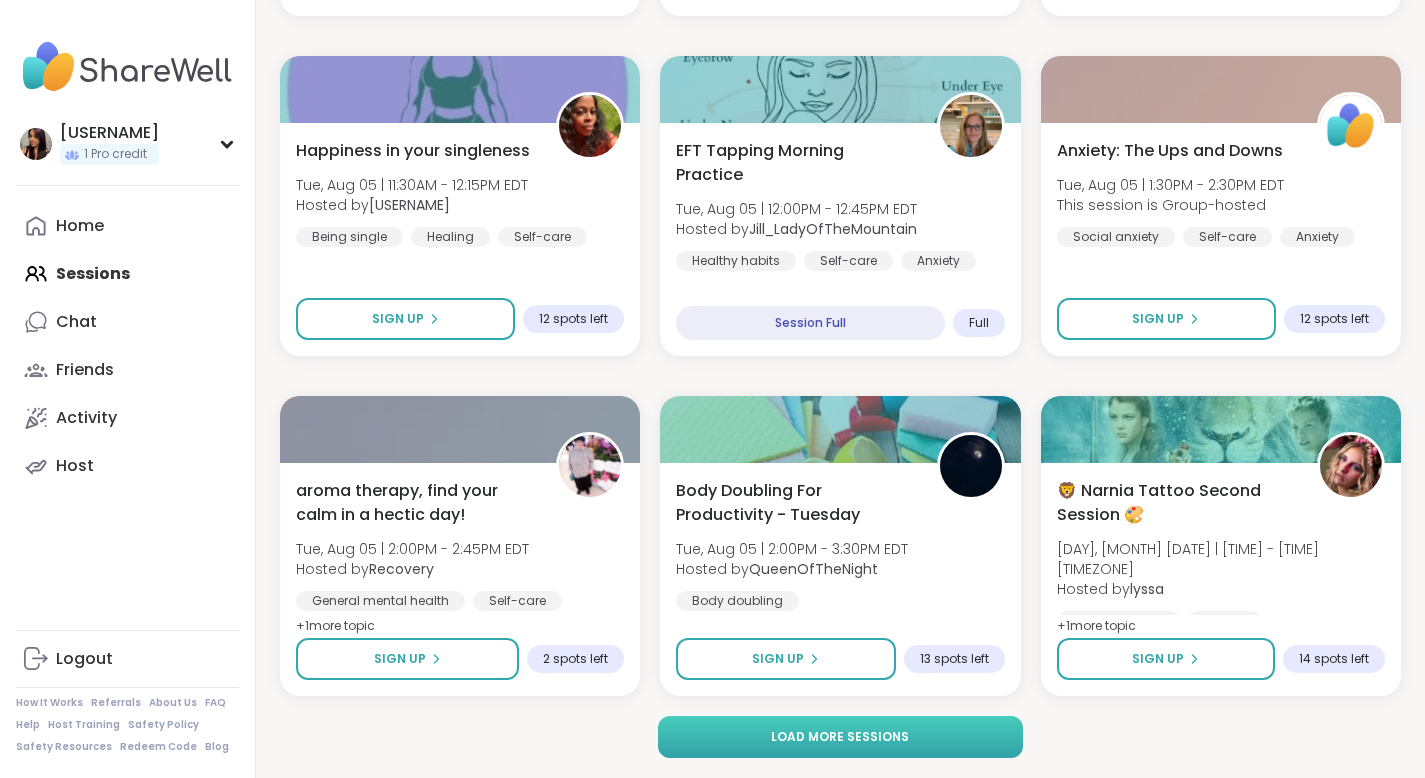 click on "Load more sessions" at bounding box center (840, 737) 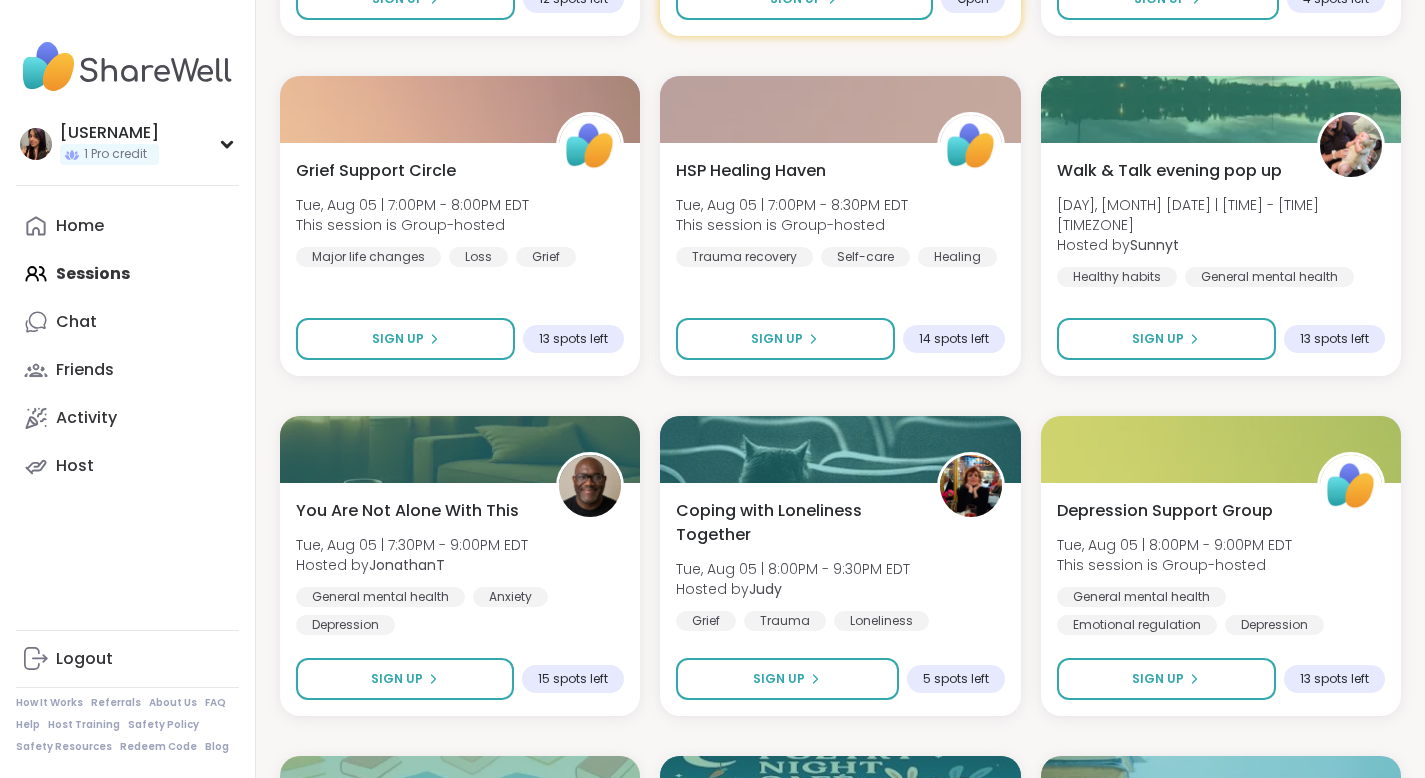 scroll, scrollTop: 5053, scrollLeft: 0, axis: vertical 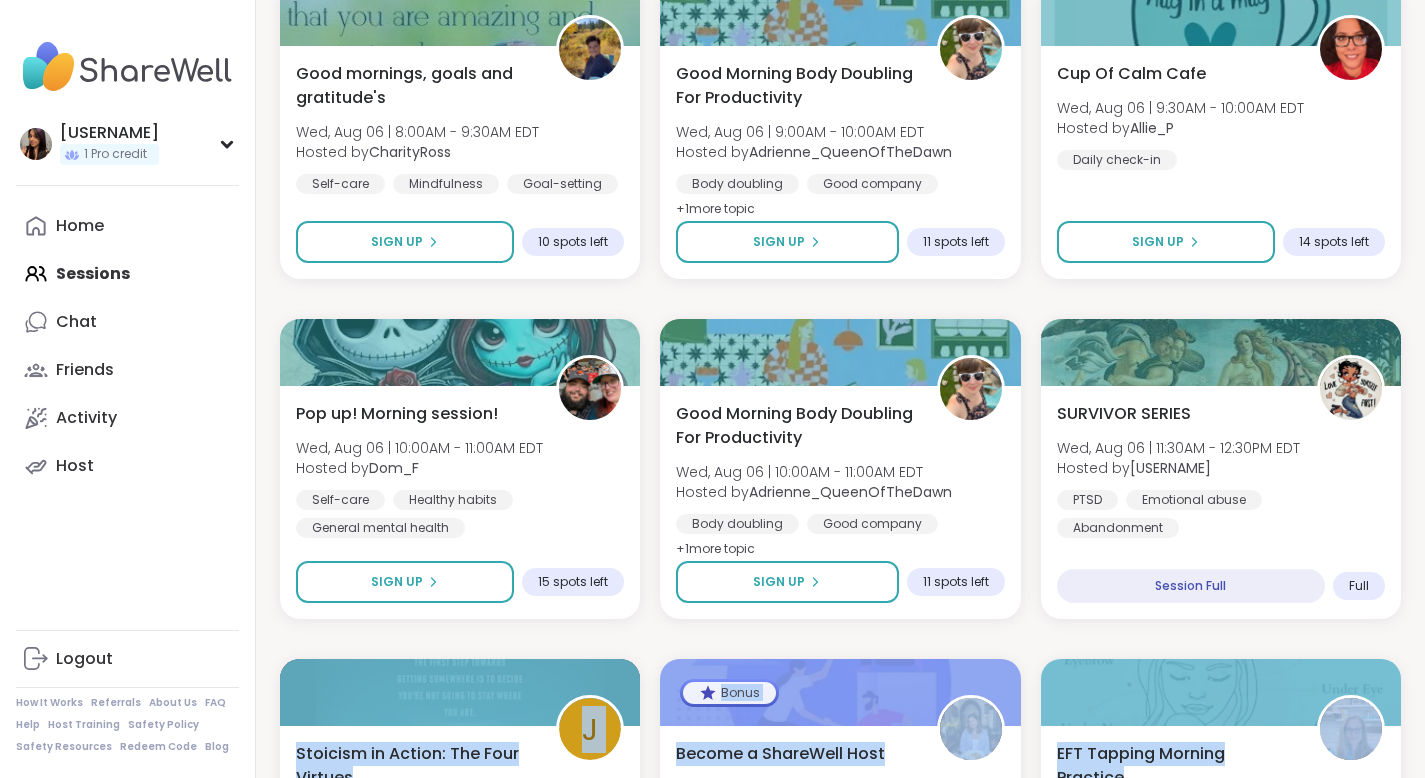 drag, startPoint x: 1439, startPoint y: 637, endPoint x: 1439, endPoint y: 626, distance: 11 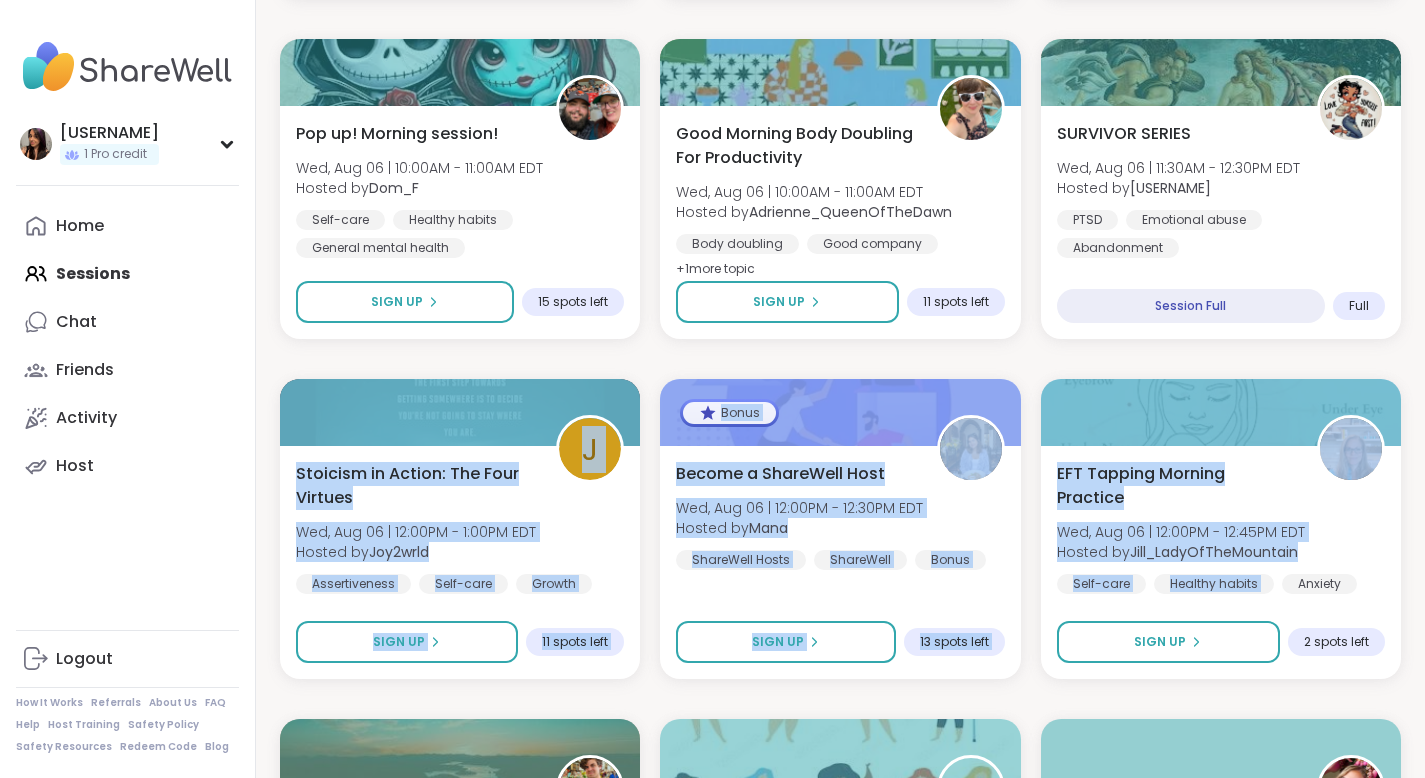 scroll, scrollTop: 6846, scrollLeft: 0, axis: vertical 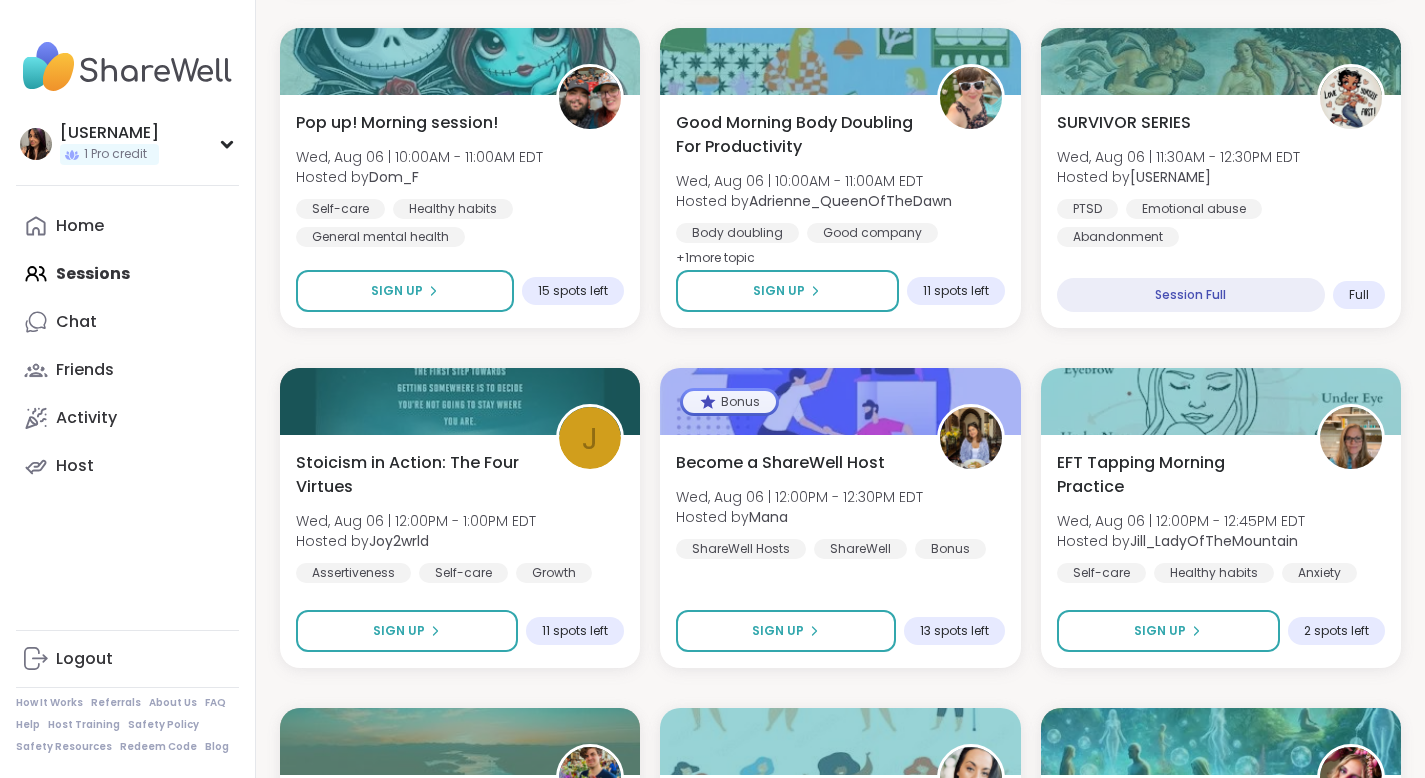 click on "1 Welcome to ShareWell You have   1  available Pro credit   to book a Pro Session. Upcoming Sessions CREATE A SESSION All Sessions Pro Sessions NEW My Sessions 1 Find your next session Search  Filter   Relaxing with Friends: Birthday Edition! [DAY], [MONTH] [DATE] | [TIME] - [TIME] [TIMEZONE] Hosted by  [USERNAME] Life events Good company General mental health + 1  more topic SESSION LIVE Unemployed and Empowered [DAY], [MONTH] [DATE] | [TIME] - [TIME] [TIMEZONE] Hosted by  [USERNAME] General mental health Anxiety Career stress + 1  more topic Sign Up 10 spots left Relaxing With Friends: Affirmation Nation! [DAY], [MONTH] [DATE] | [TIME] - [TIME] [TIMEZONE] Hosted by  [USERNAME] Affirmations Self-esteem Good company + 1  more topic Session Full Full BIPOC Peers to Celebrate Goals and Achievements [DAY], [MONTH] [DATE] | [TIME] - [TIME] [TIMEZONE] This session is Group-hosted Self-Improvement Goal-setting BIPOC Support + 1  more topic Sign Up 13 spots left The Healing Journey of Grief [DAY], [MONTH] [DATE] | [TIME] - [TIME] [TIMEZONE] Hosted by  [USERNAME] Grief Spirituality" at bounding box center (840, -2548) 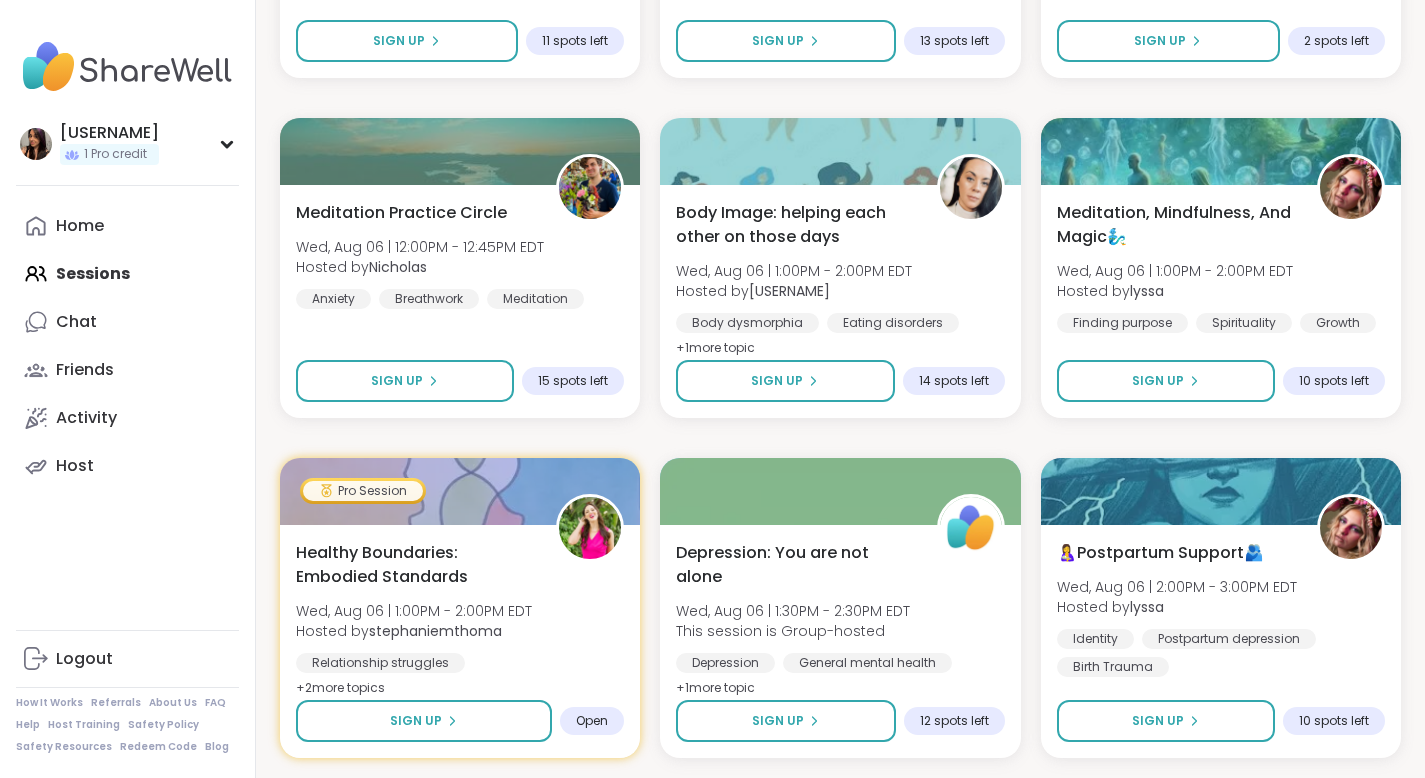 scroll, scrollTop: 7447, scrollLeft: 0, axis: vertical 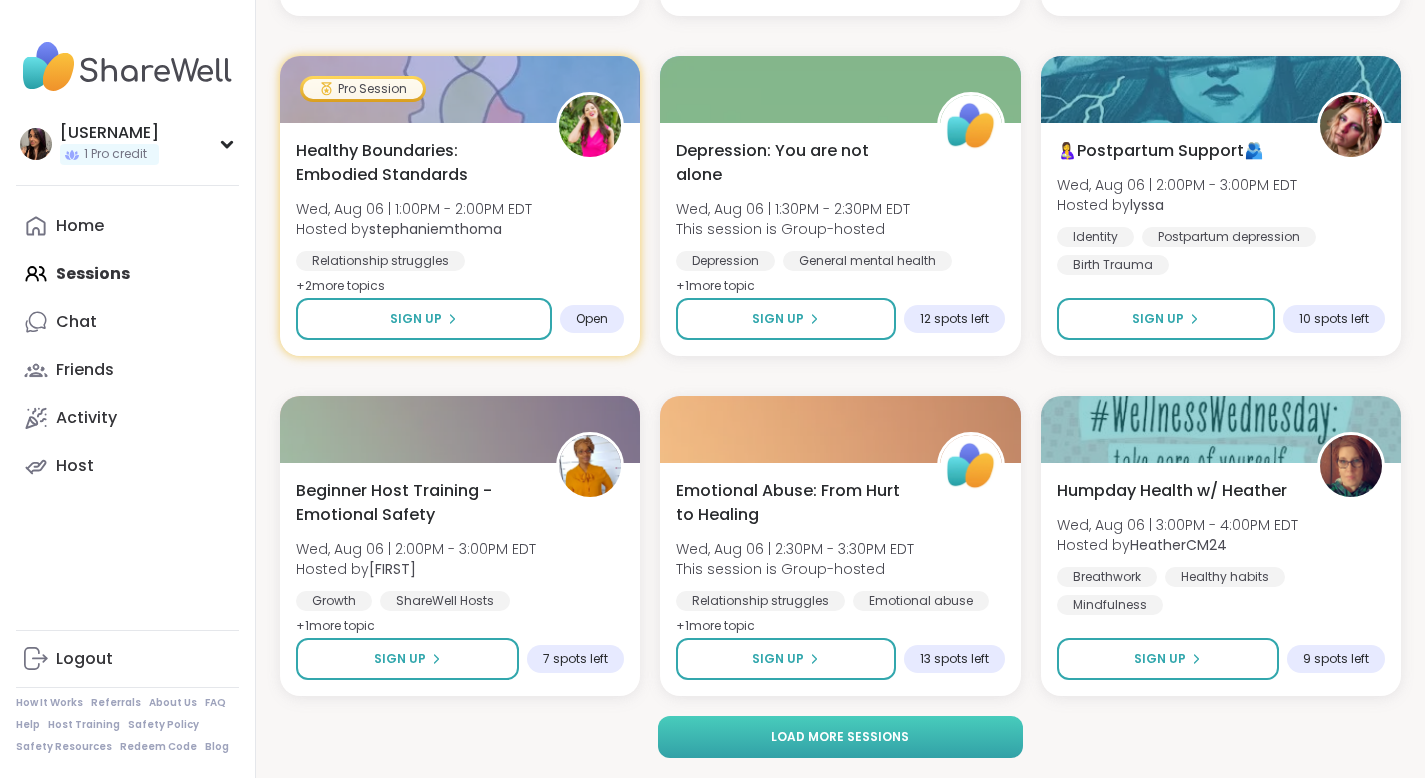 click on "Load more sessions" at bounding box center (841, 737) 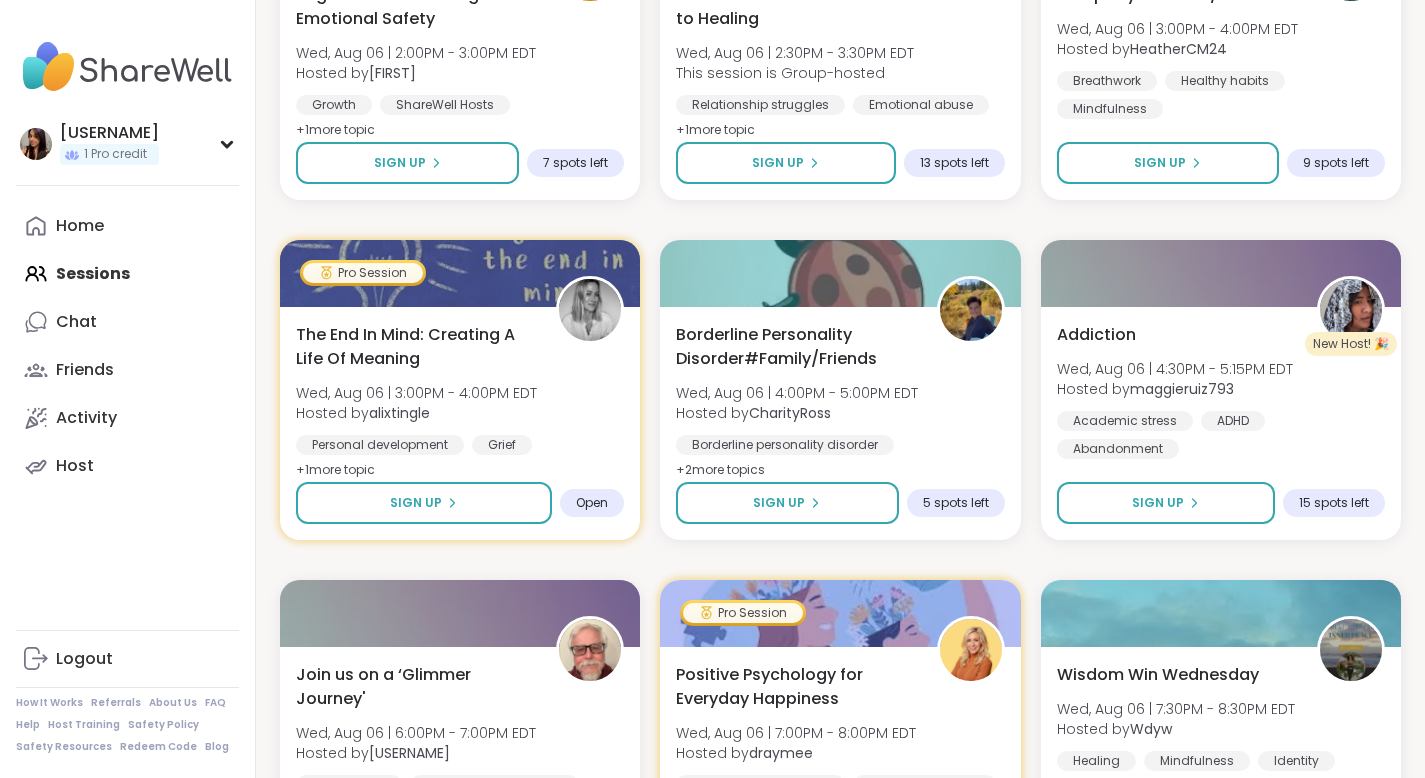 scroll, scrollTop: 8347, scrollLeft: 0, axis: vertical 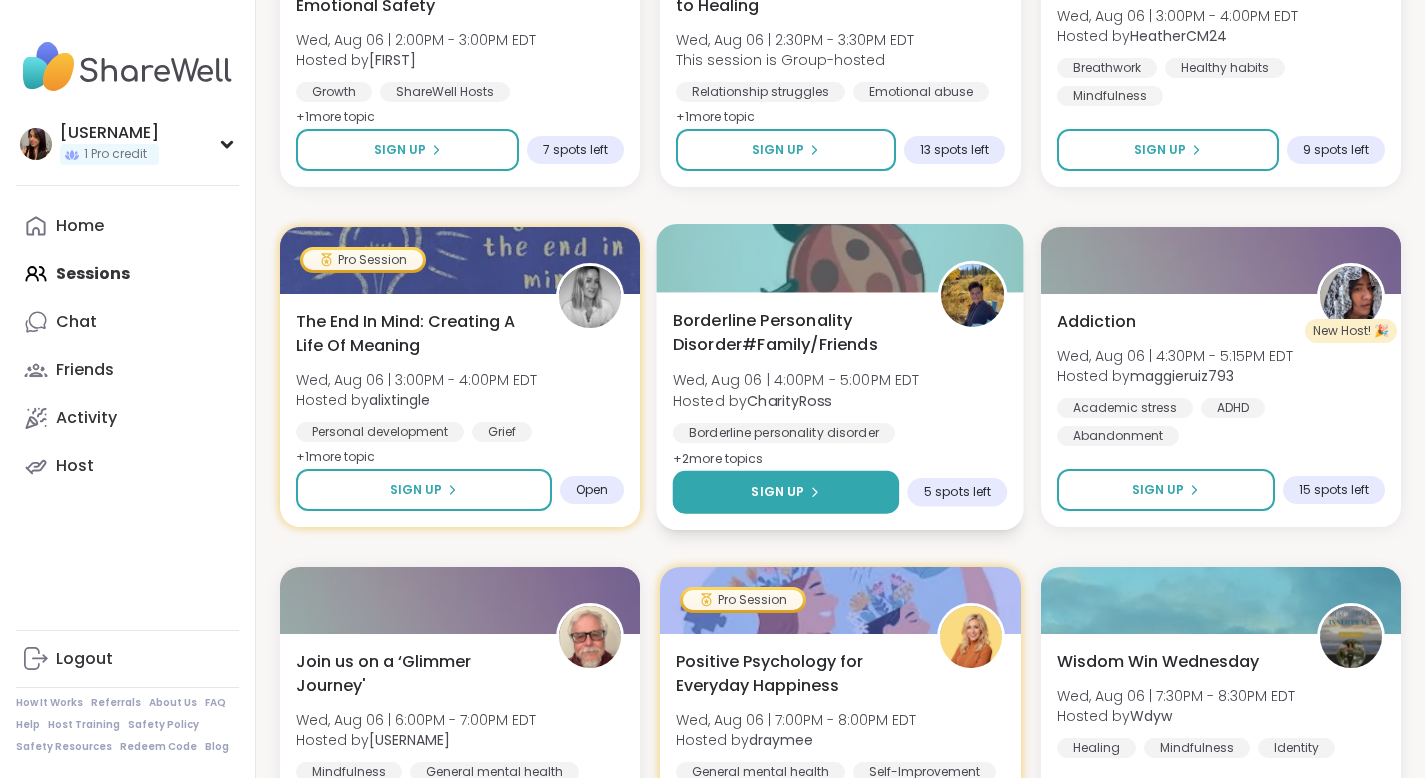 click on "Sign Up" at bounding box center (786, 492) 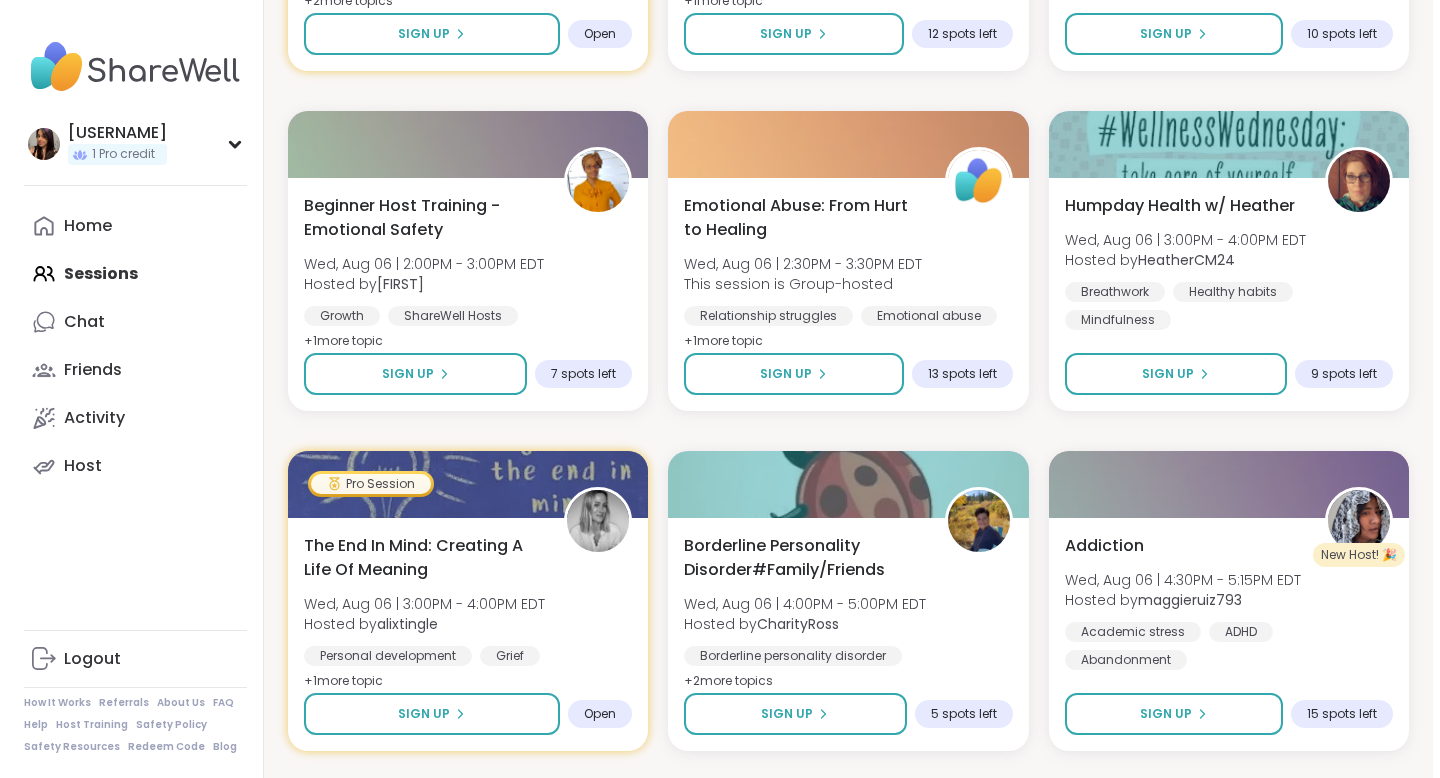 scroll, scrollTop: 8107, scrollLeft: 0, axis: vertical 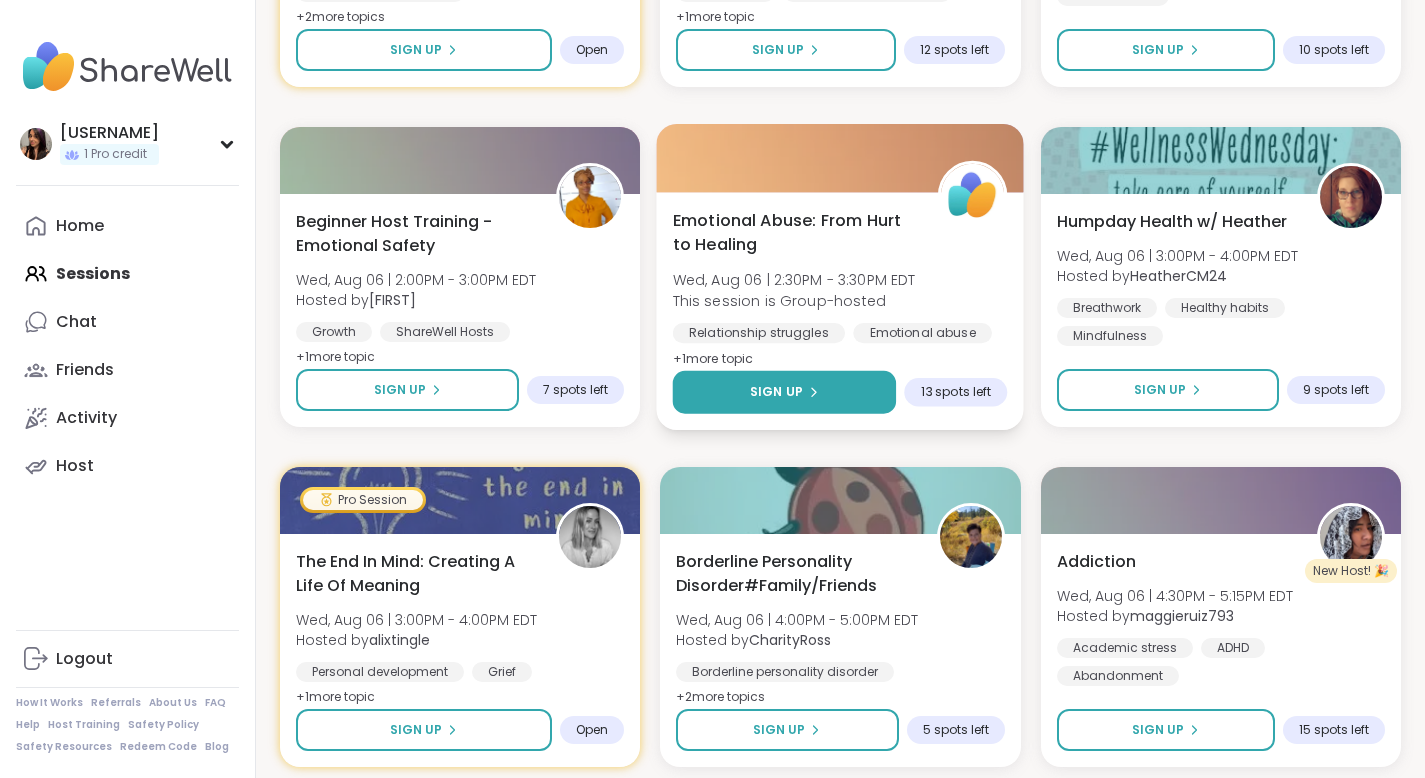click on "Sign Up" at bounding box center (785, 392) 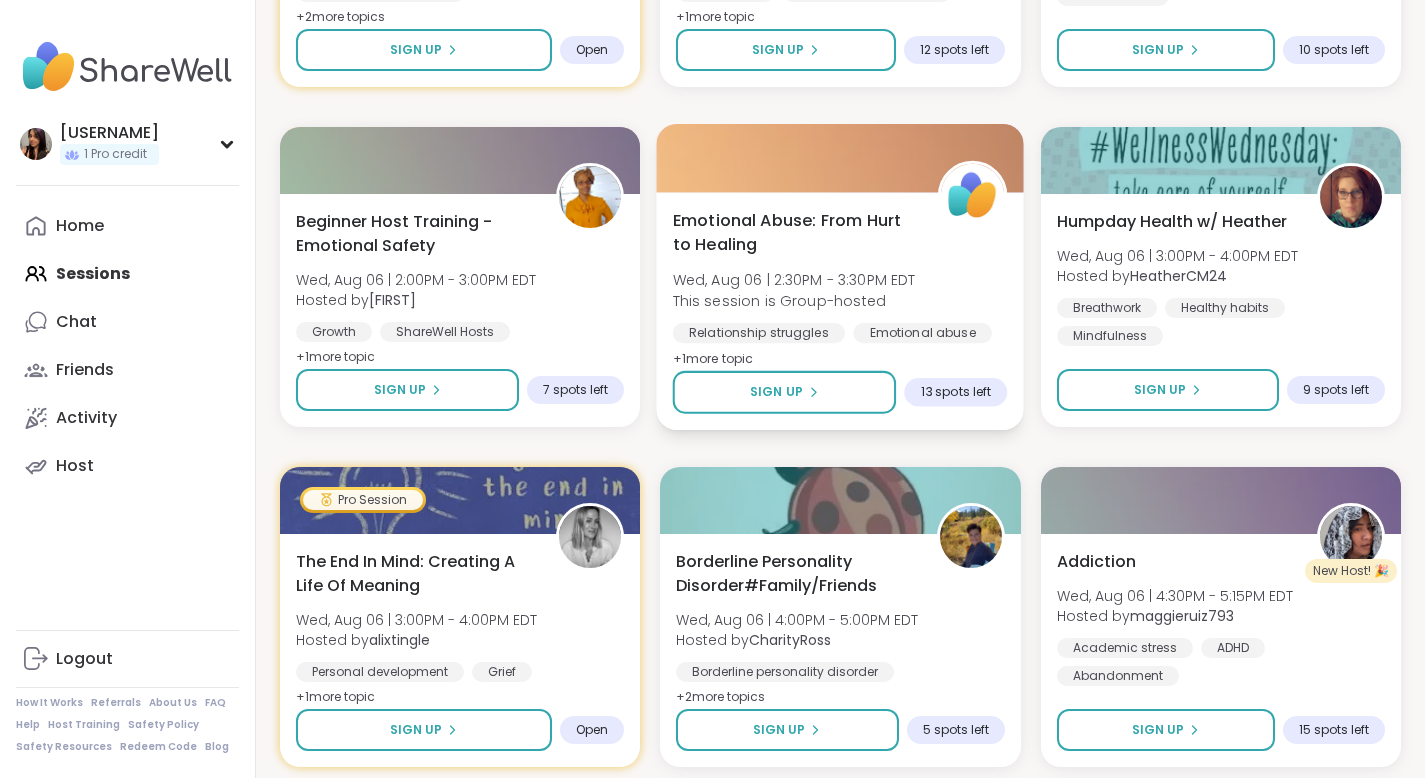 click on "13 spots left" at bounding box center [956, 392] 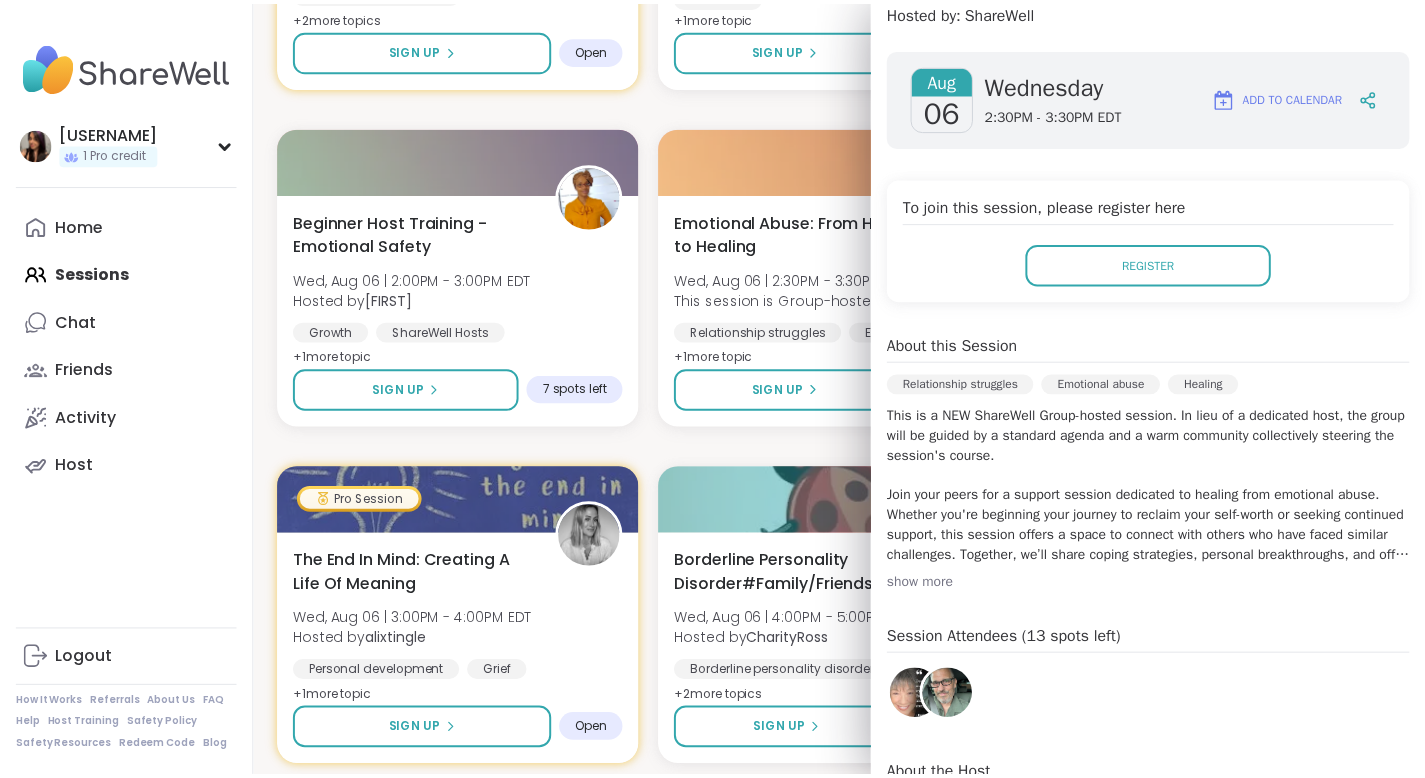 scroll, scrollTop: 325, scrollLeft: 0, axis: vertical 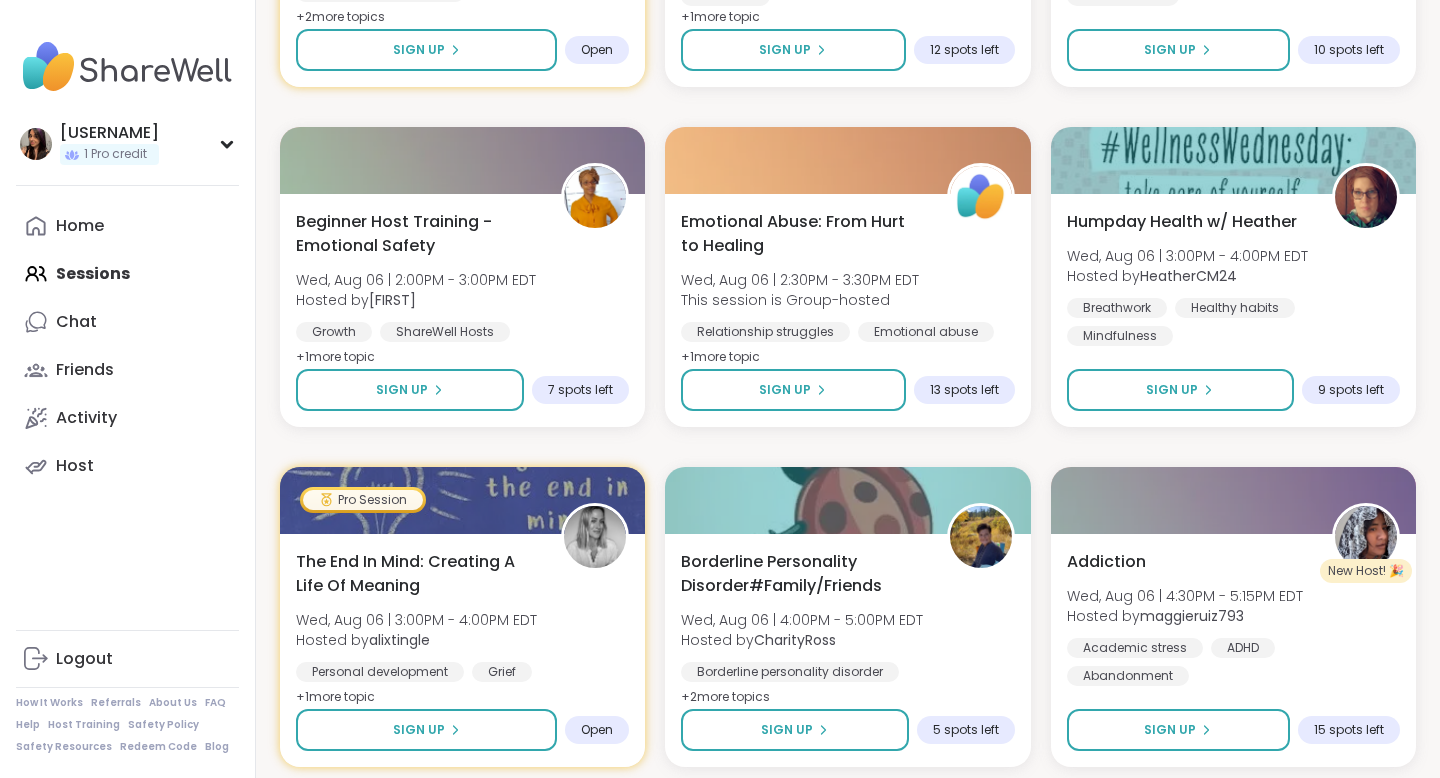 click on "Relaxing with Friends: Birthday Edition! [DAY], [MONTH] [DATE] | [TIME] - [TIME] [TIMEZONE] Hosted by  [USERNAME] Life events Good company General mental health + 1  more topic SESSION LIVE Unemployed and Empowered [DAY], [MONTH] [DATE] | [TIME] - [TIME] [TIMEZONE] Hosted by  [USERNAME] General mental health Anxiety Career stress + 1  more topic Sign Up 10 spots left Relaxing With Friends: Affirmation Nation! [DAY], [MONTH] [DATE] | [TIME] - [TIME] [TIMEZONE] Hosted by  [USERNAME] Affirmations Self-esteem Good company + 1  more topic Session Full Full BIPOC Peers to Celebrate Goals and Achievements [DAY], [MONTH] [DATE] | [TIME] - [TIME] [TIMEZONE] This session is Group-hosted Self-Improvement Goal-setting BIPOC Support + 1  more topic Sign Up 13 spots left The Healing Journey of Grief [DAY], [MONTH] [DATE] | [TIME] - [TIME] [TIMEZONE] Hosted by  [USERNAME] Grief Spirituality Sign Up 3 spots left Health Challenges and/or Chronic Pain [DAY], [MONTH] [DATE] | [TIME] - [TIME] [TIMEZONE] Hosted by  [USERNAME] Illness Chronic Illness Chronic pain management + 1  more topic Full + 1" at bounding box center [848, -1593] 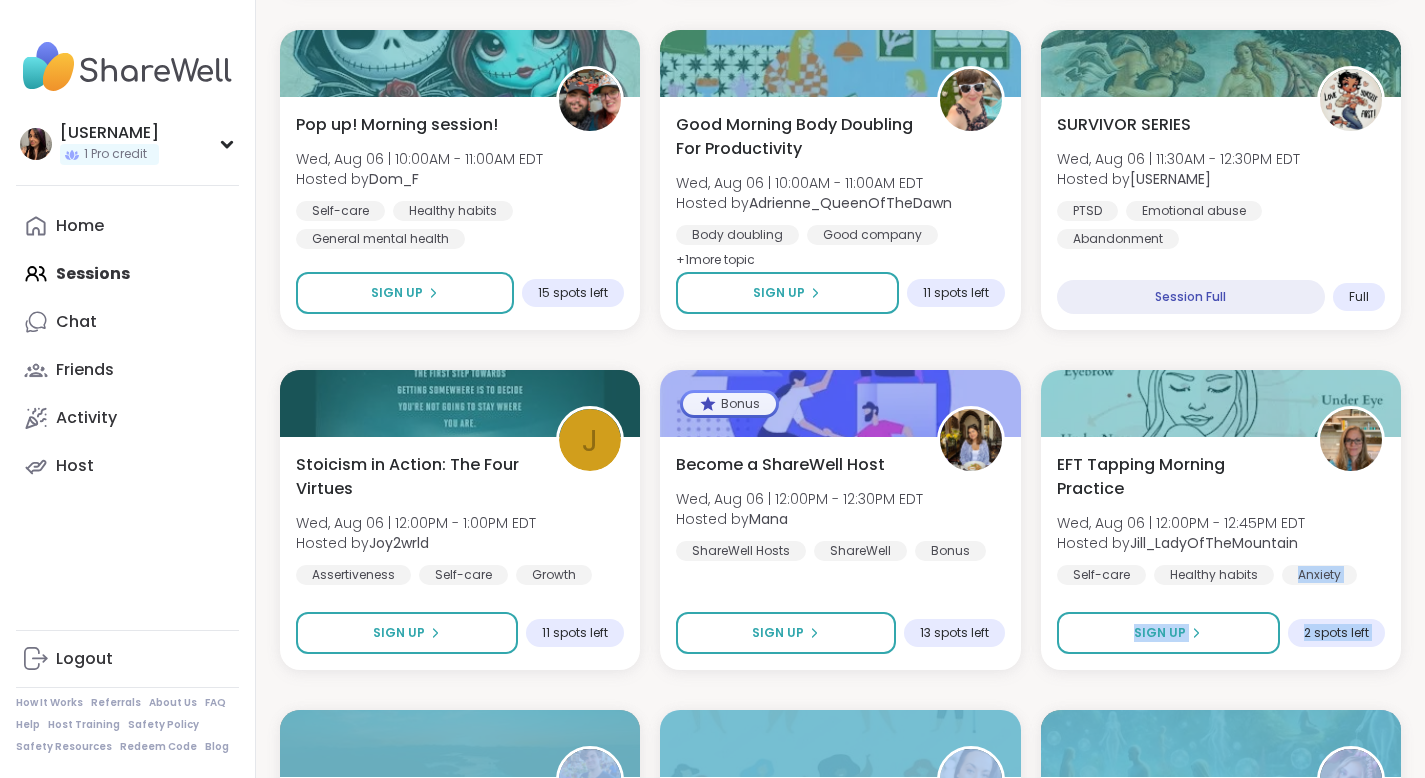 scroll, scrollTop: 6828, scrollLeft: 0, axis: vertical 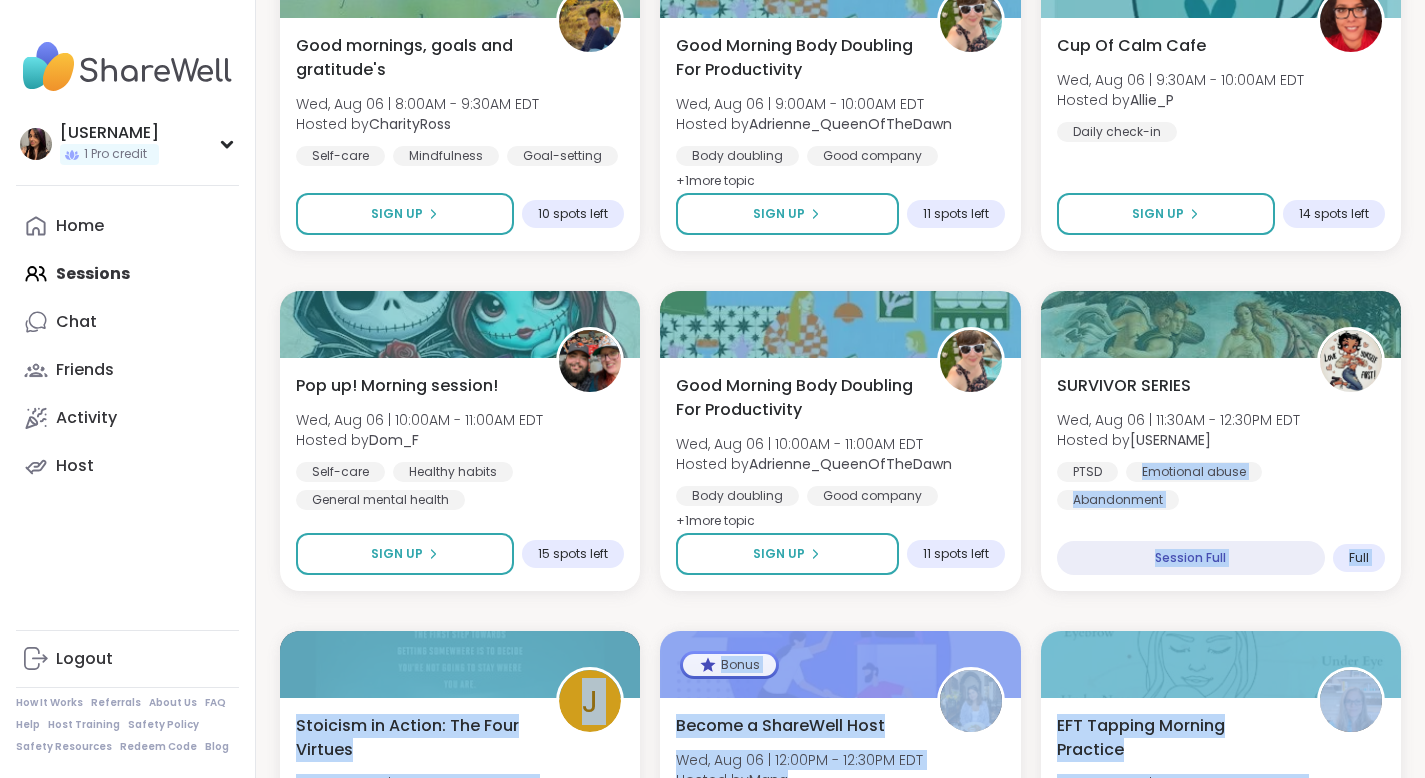drag, startPoint x: 1439, startPoint y: 517, endPoint x: 1432, endPoint y: 423, distance: 94.26028 